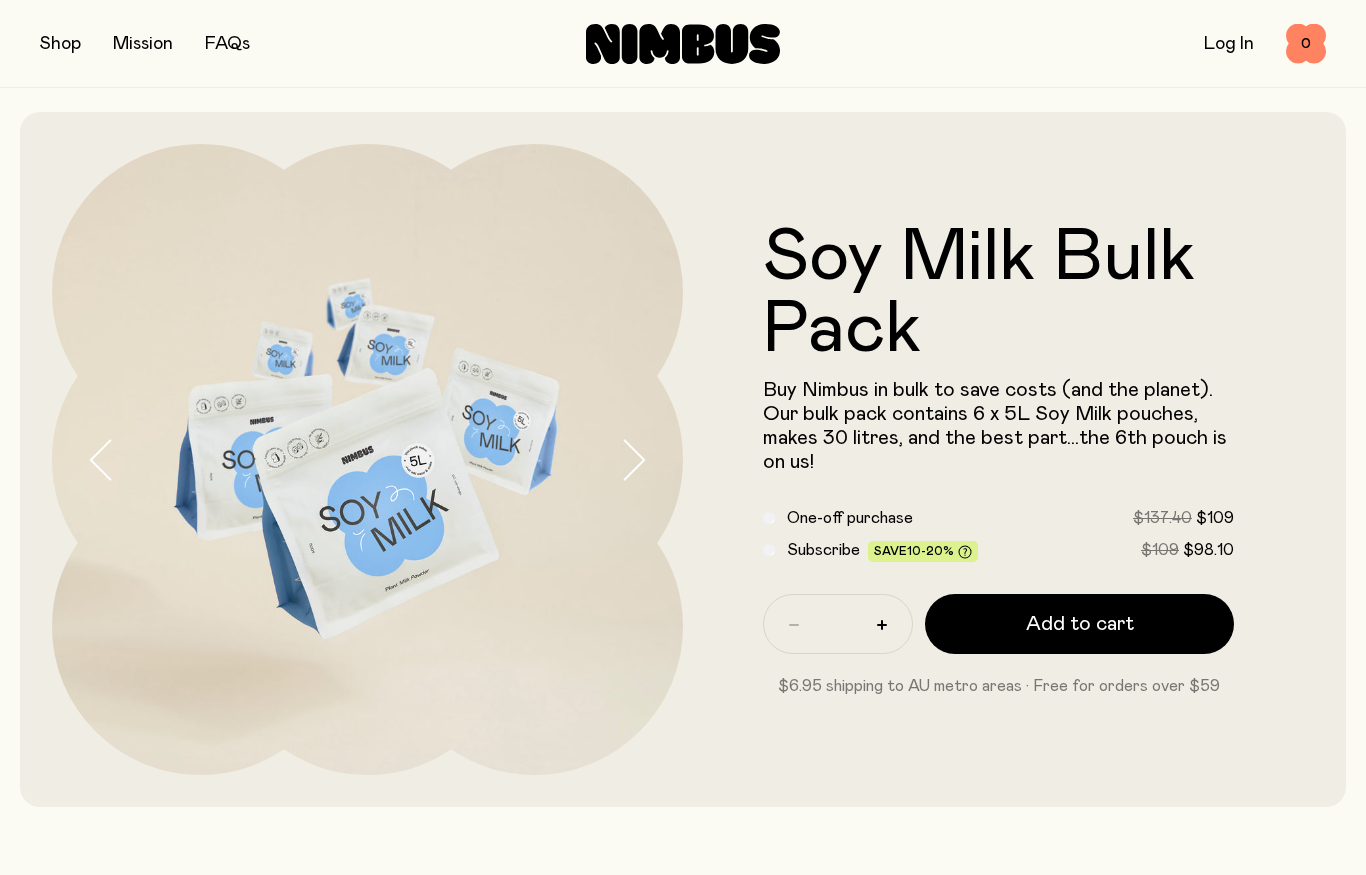 scroll, scrollTop: 0, scrollLeft: 0, axis: both 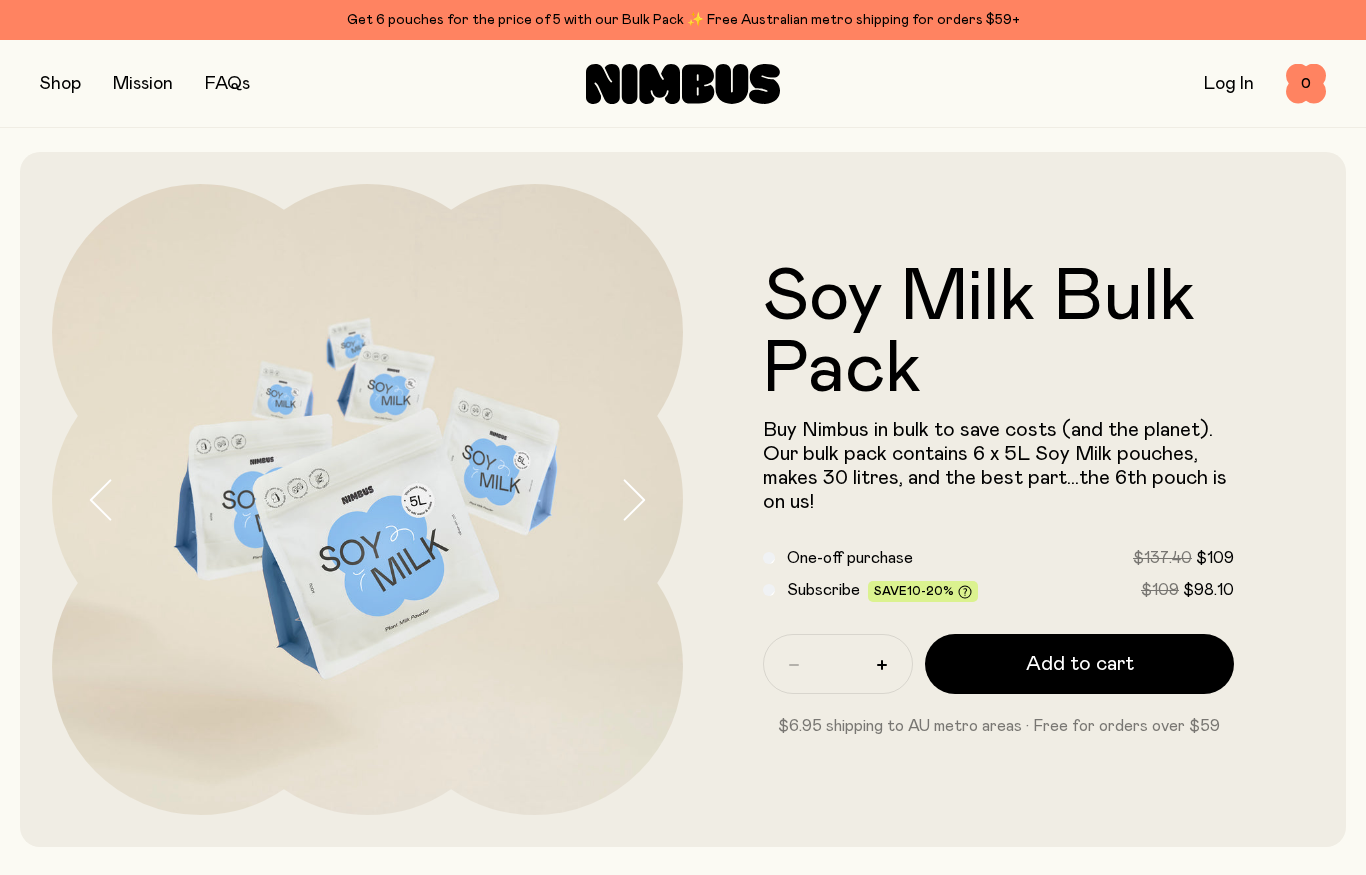 click on "Subscribe Save  10-20% $109 $98.10" at bounding box center (998, 590) 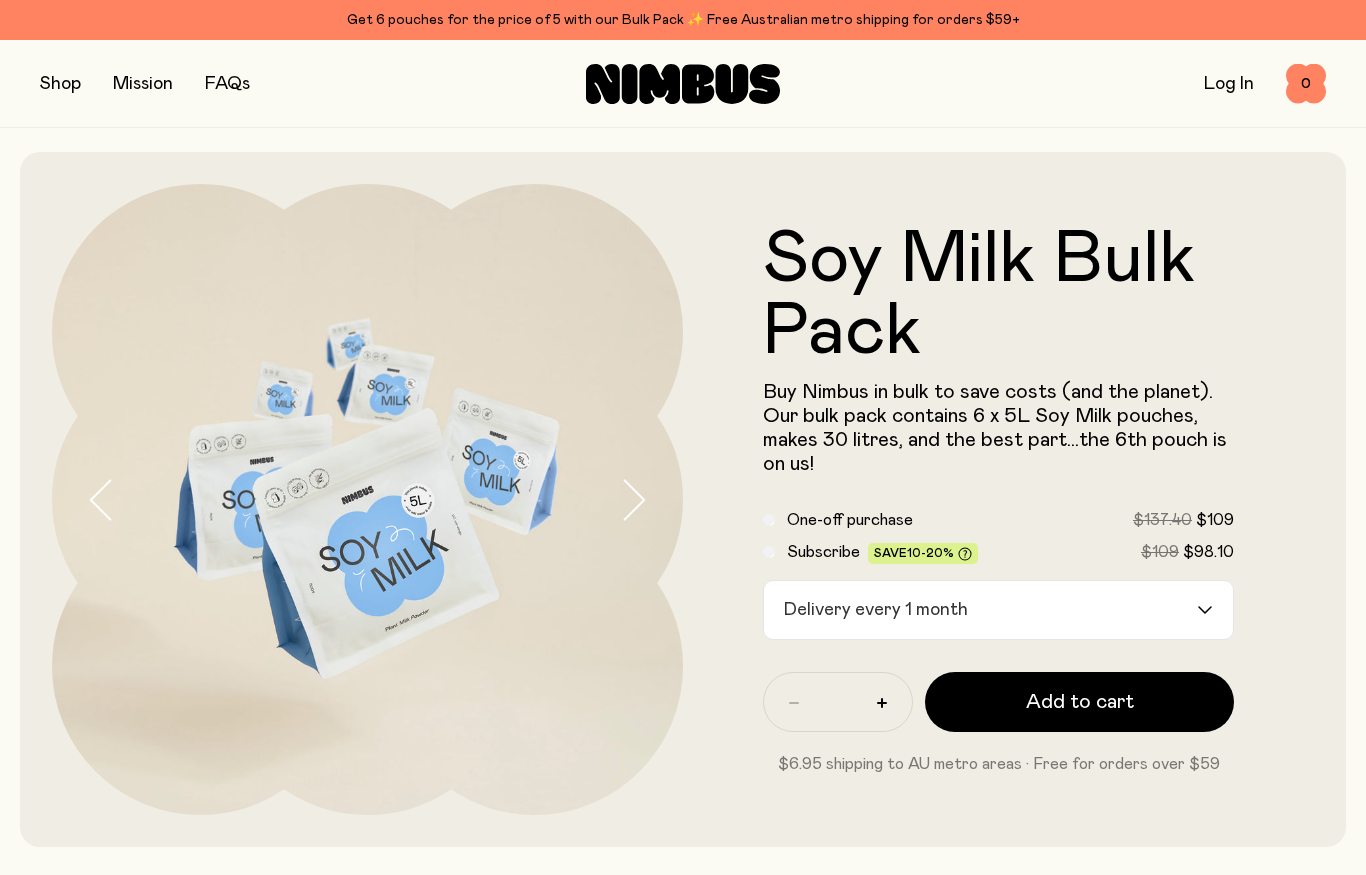 click 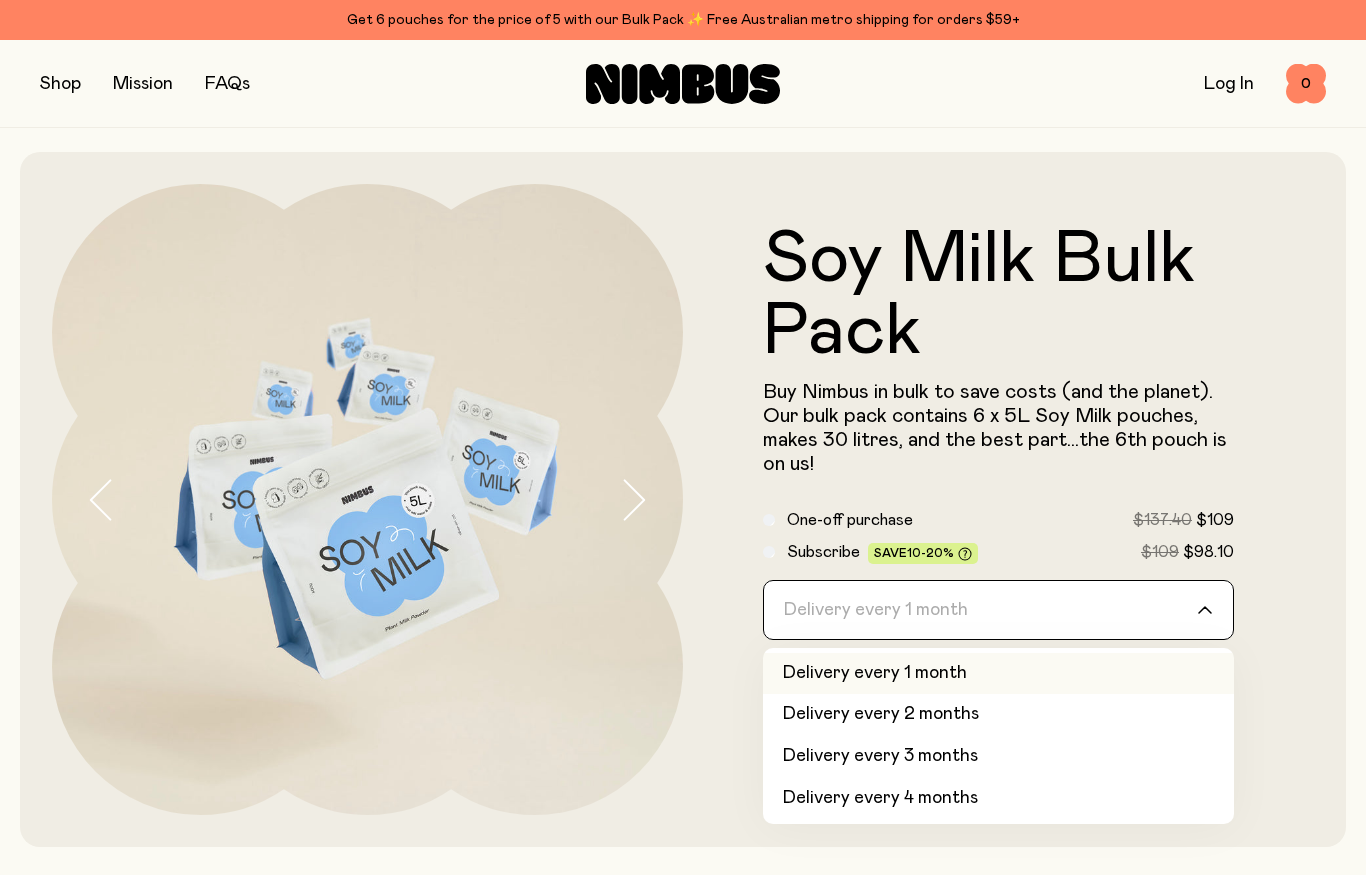 click 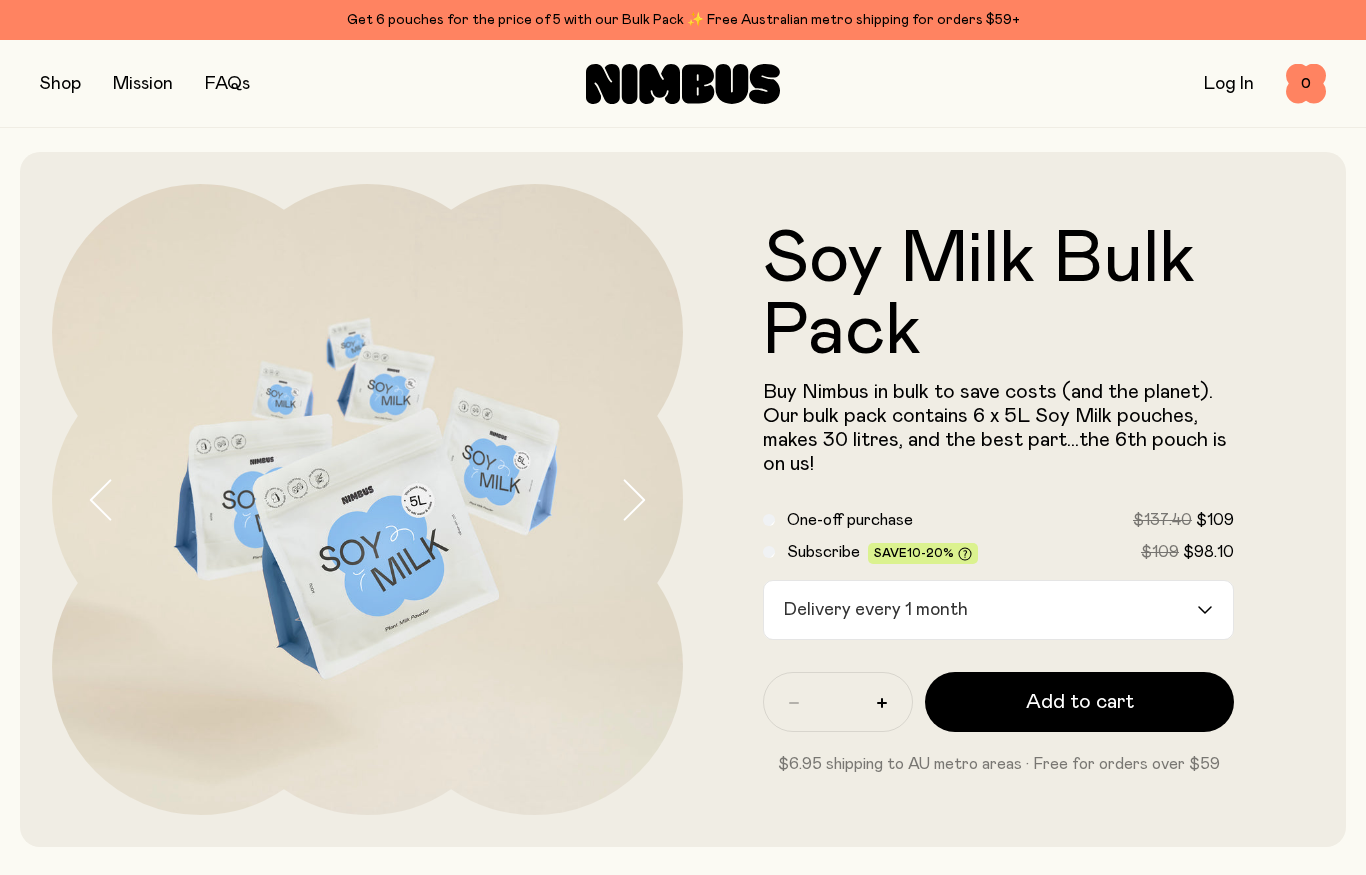 click 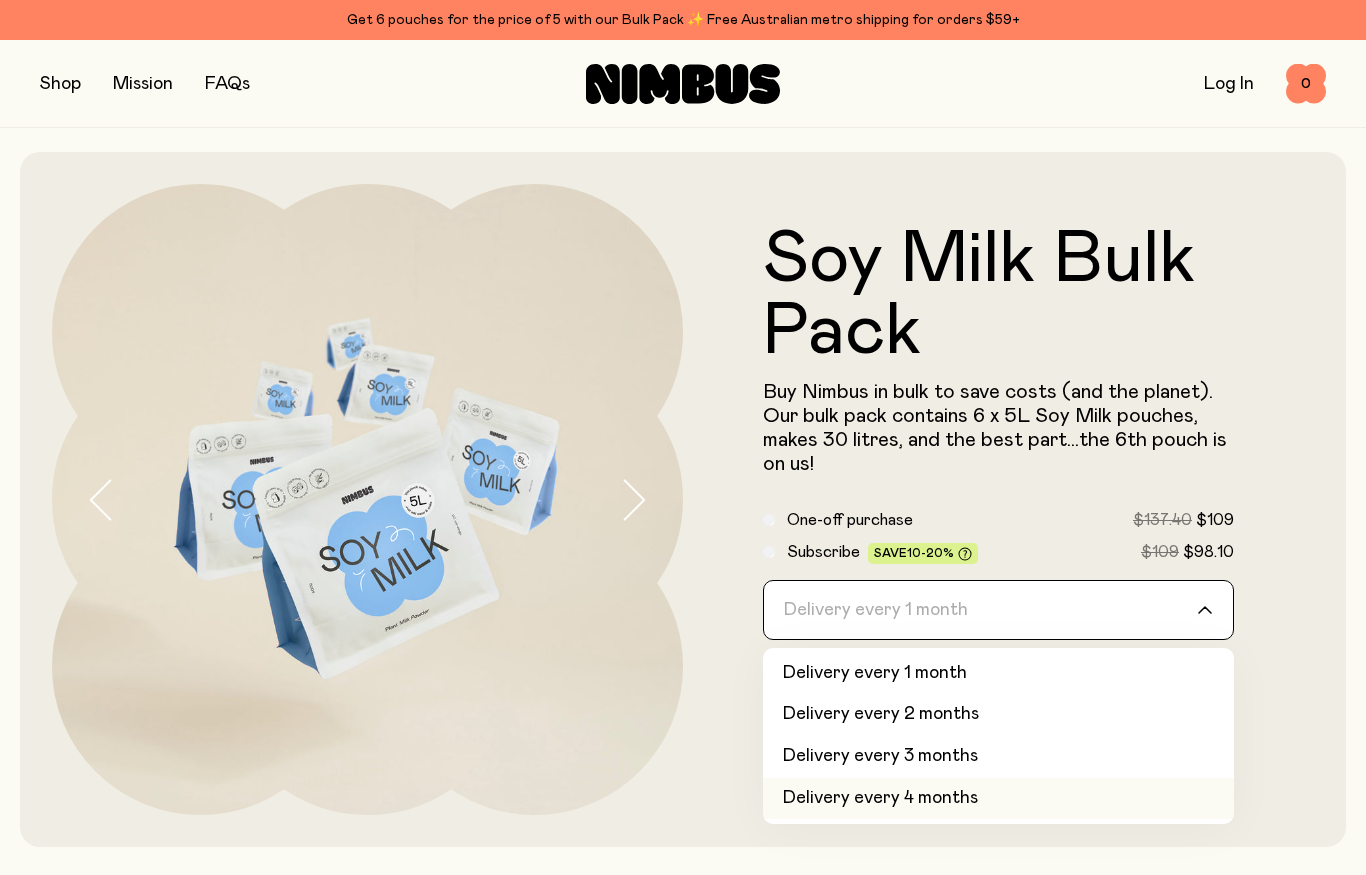 click on "Delivery every 4 months" 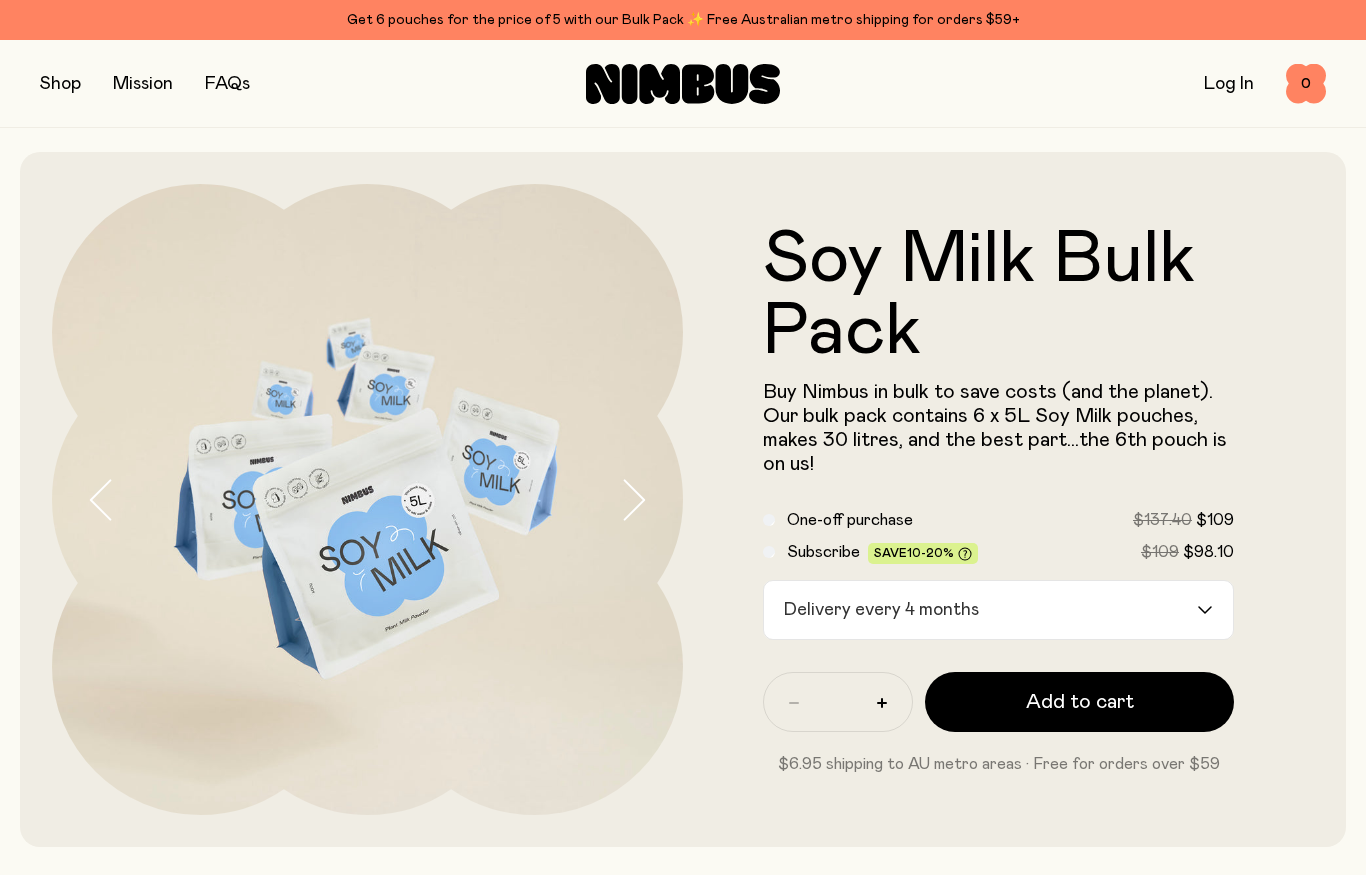 click on "Log In" at bounding box center [1229, 84] 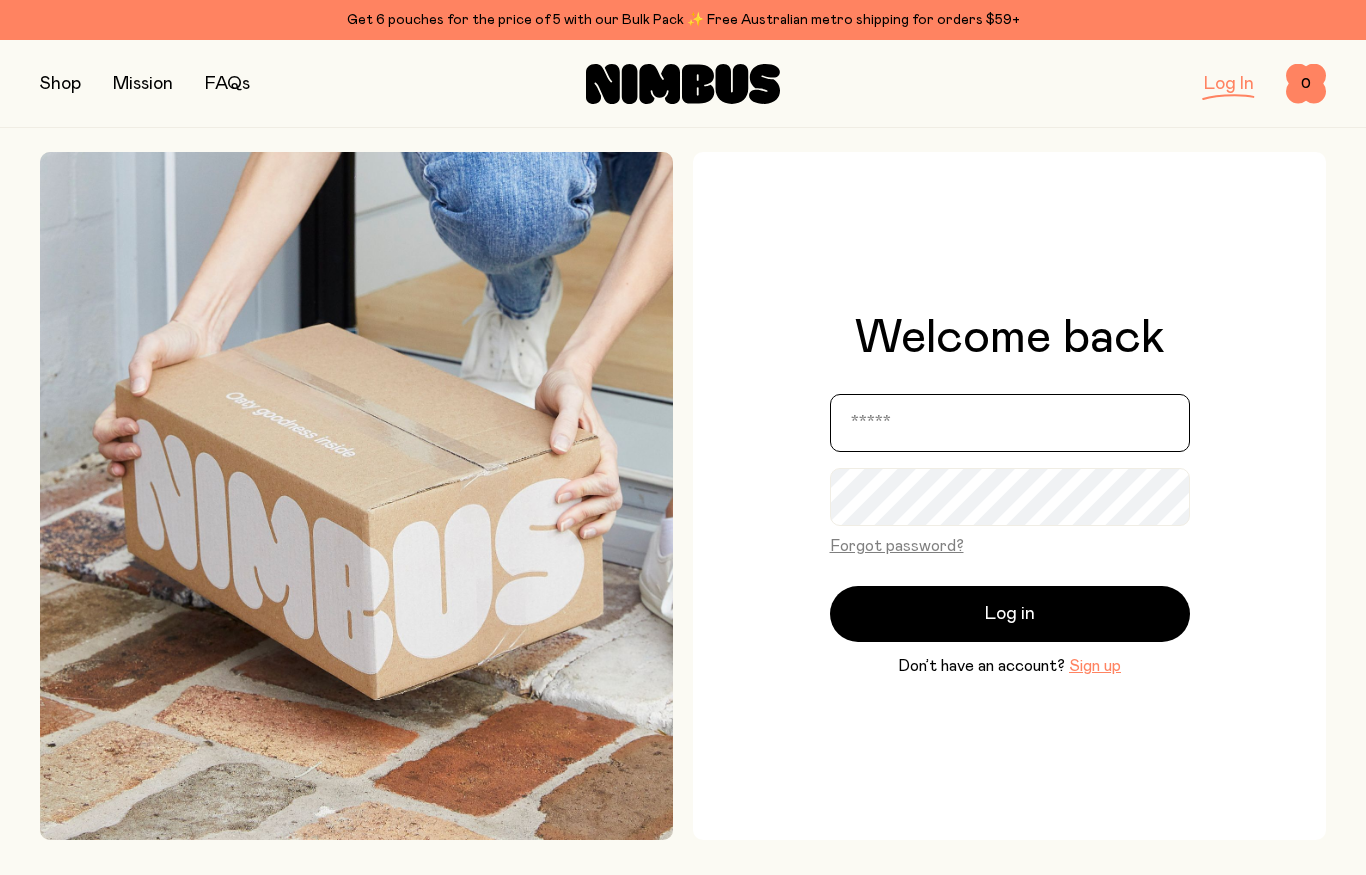 click at bounding box center (1010, 423) 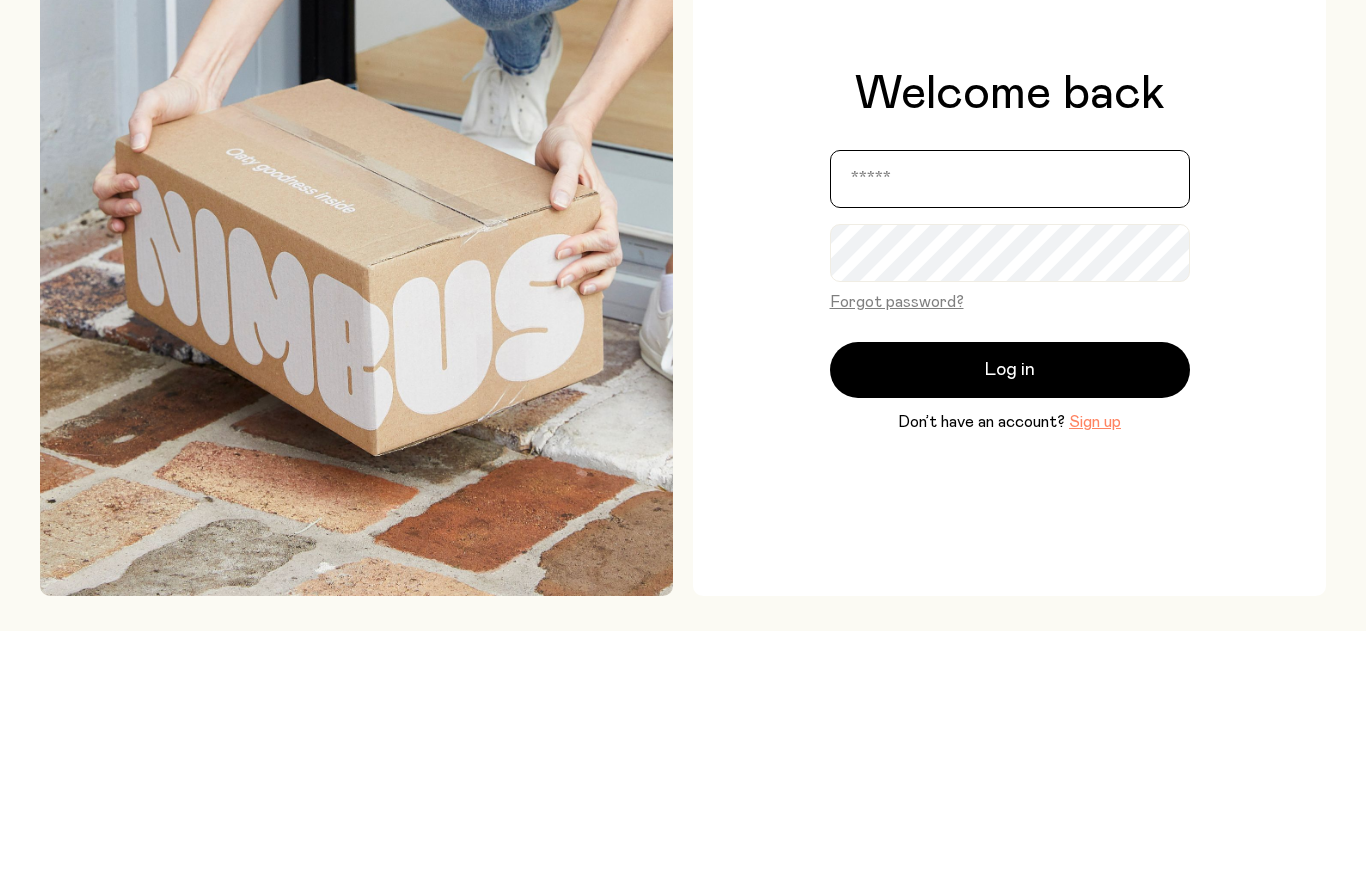 scroll, scrollTop: 244, scrollLeft: 0, axis: vertical 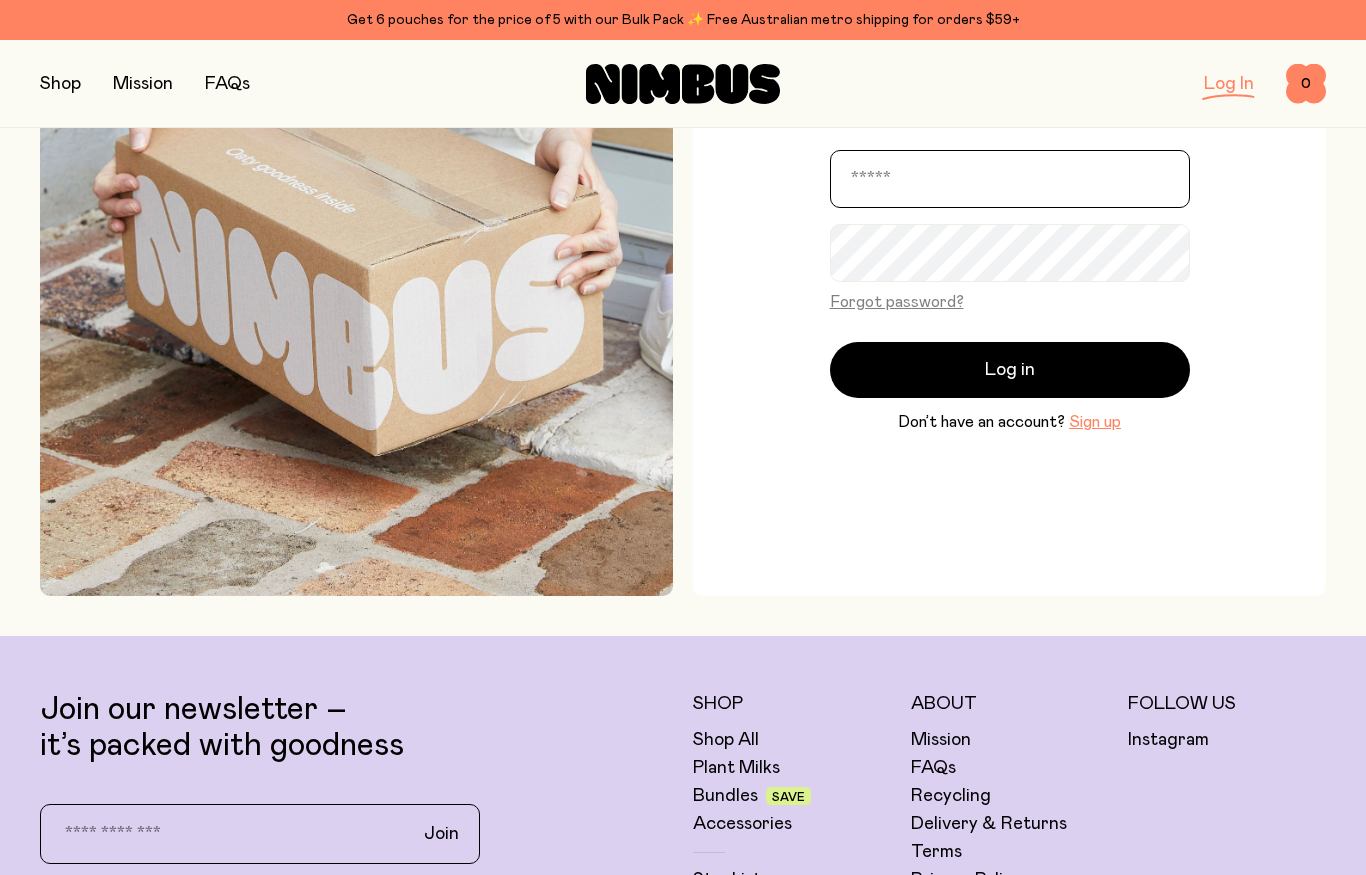 type on "**********" 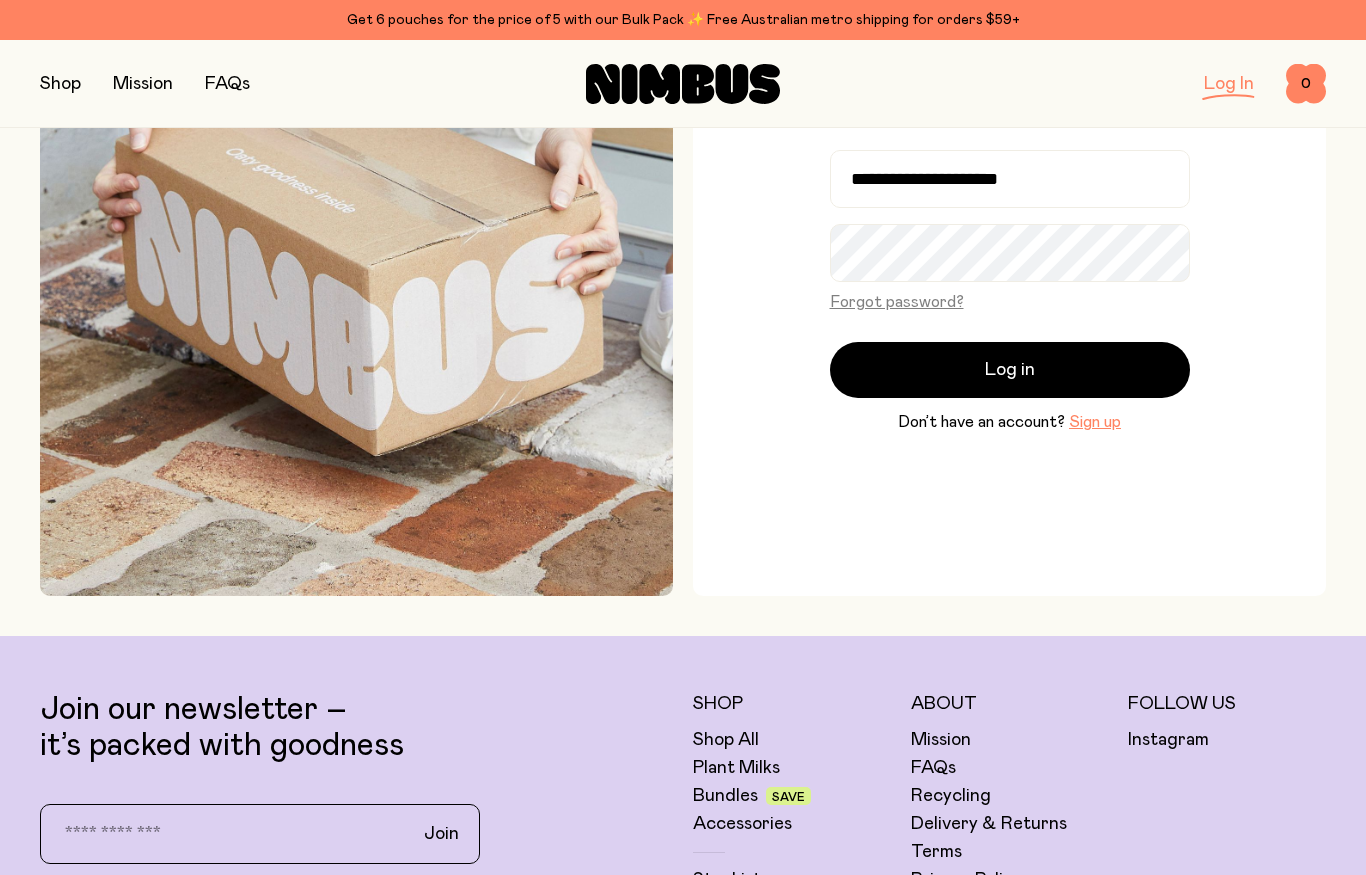click on "Log in" at bounding box center [1010, 370] 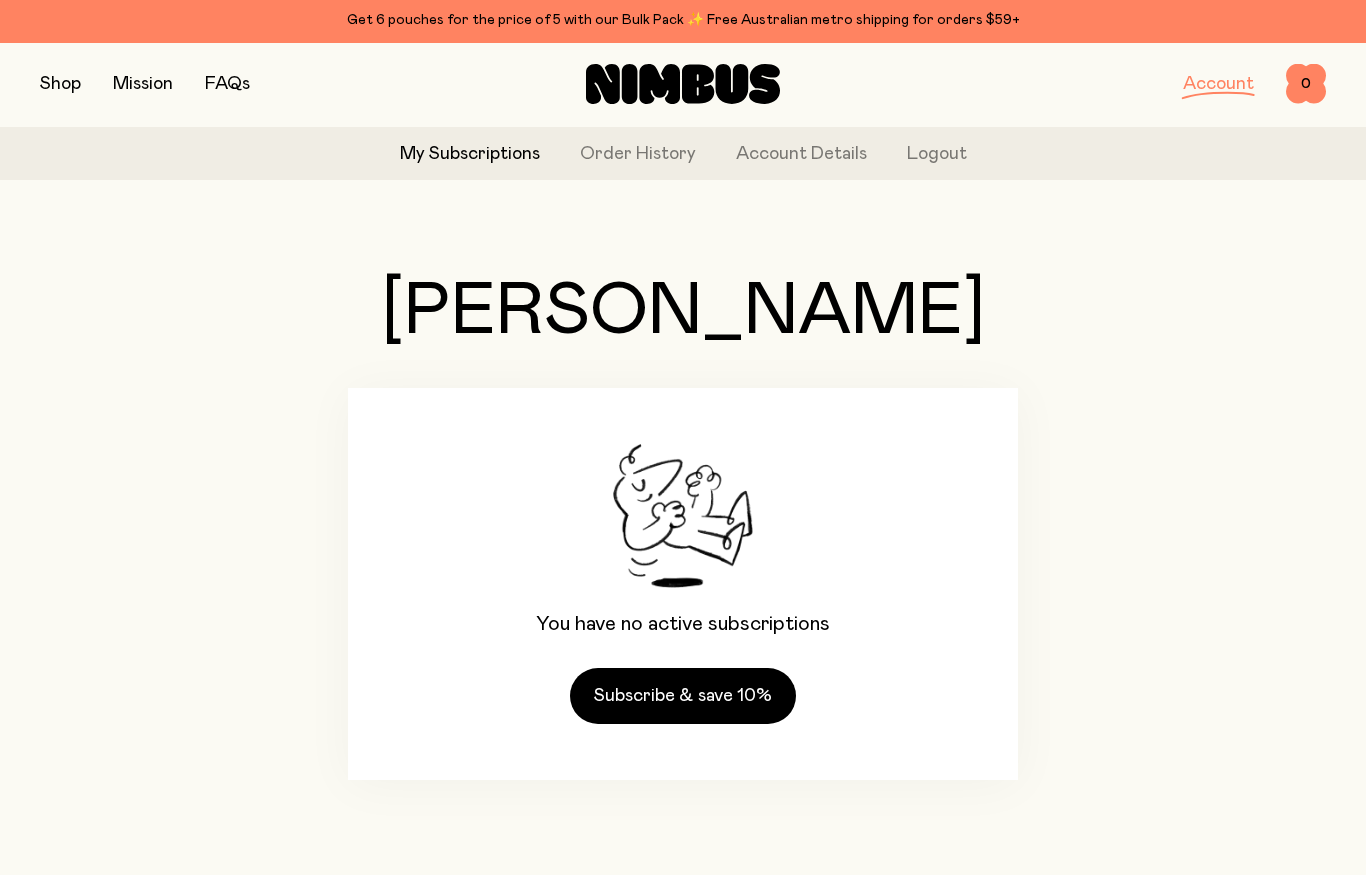 scroll, scrollTop: 0, scrollLeft: 0, axis: both 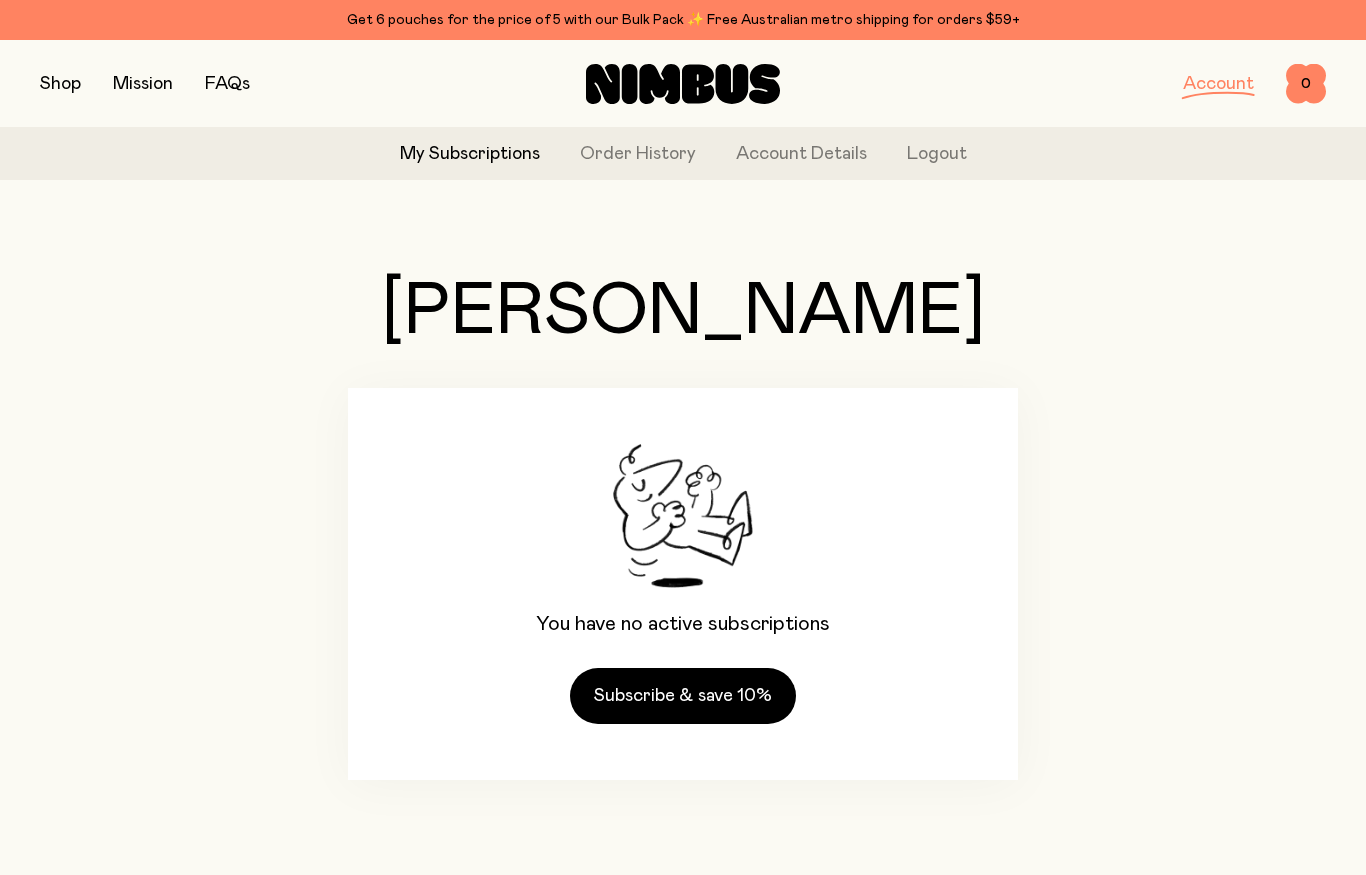 click on "Subscribe & save 10%" 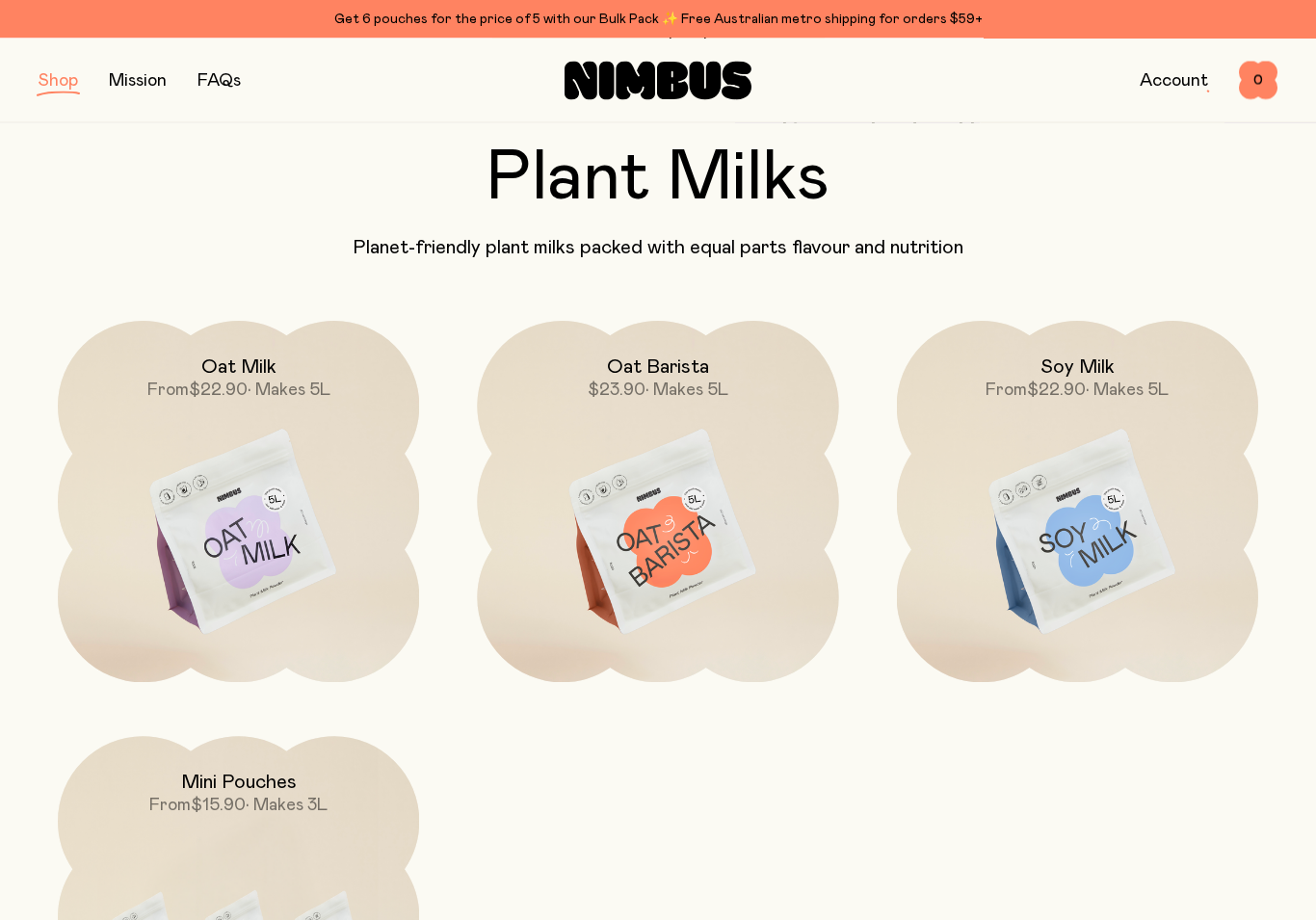 scroll, scrollTop: 103, scrollLeft: 0, axis: vertical 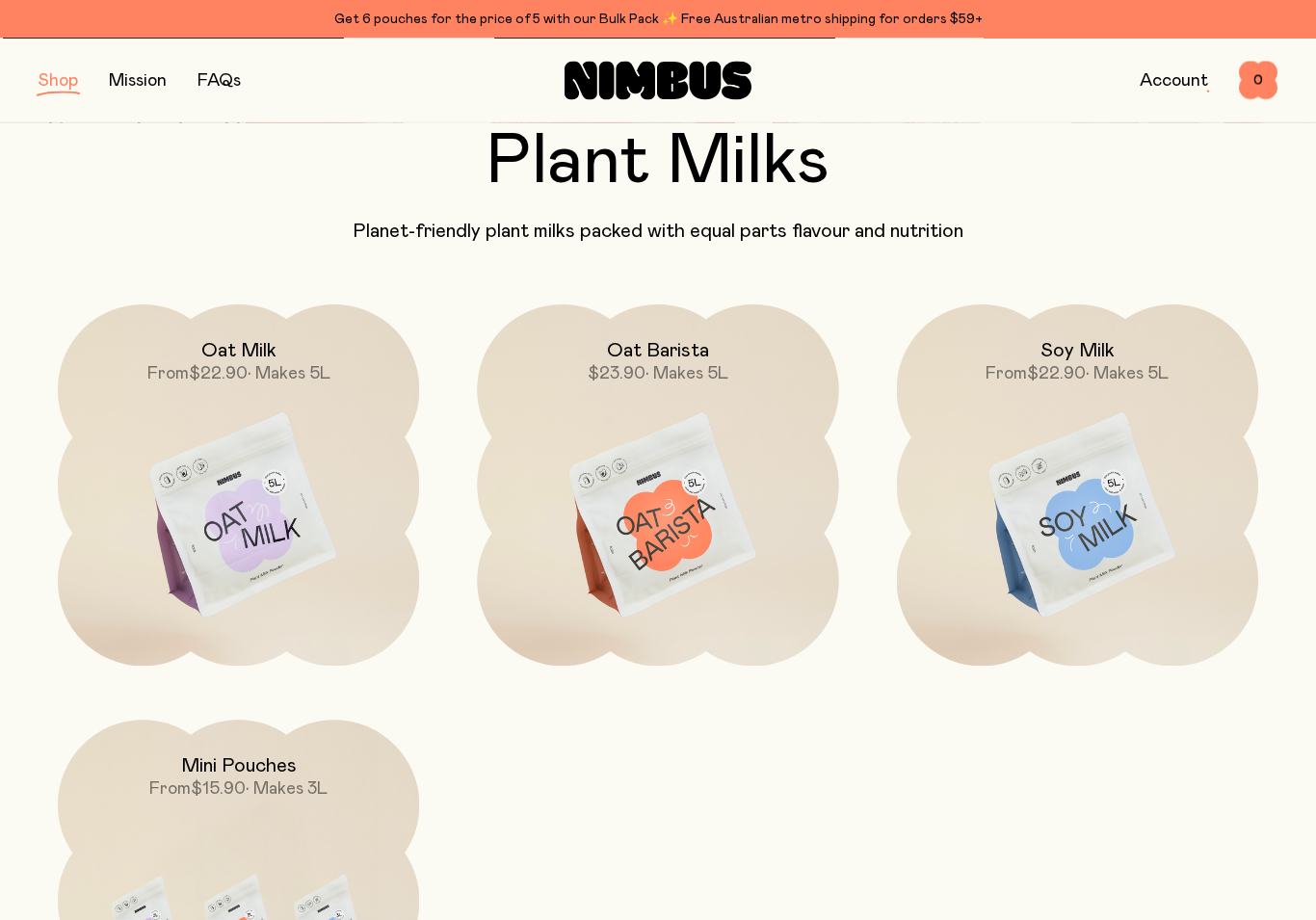 click at bounding box center (1077, 517) 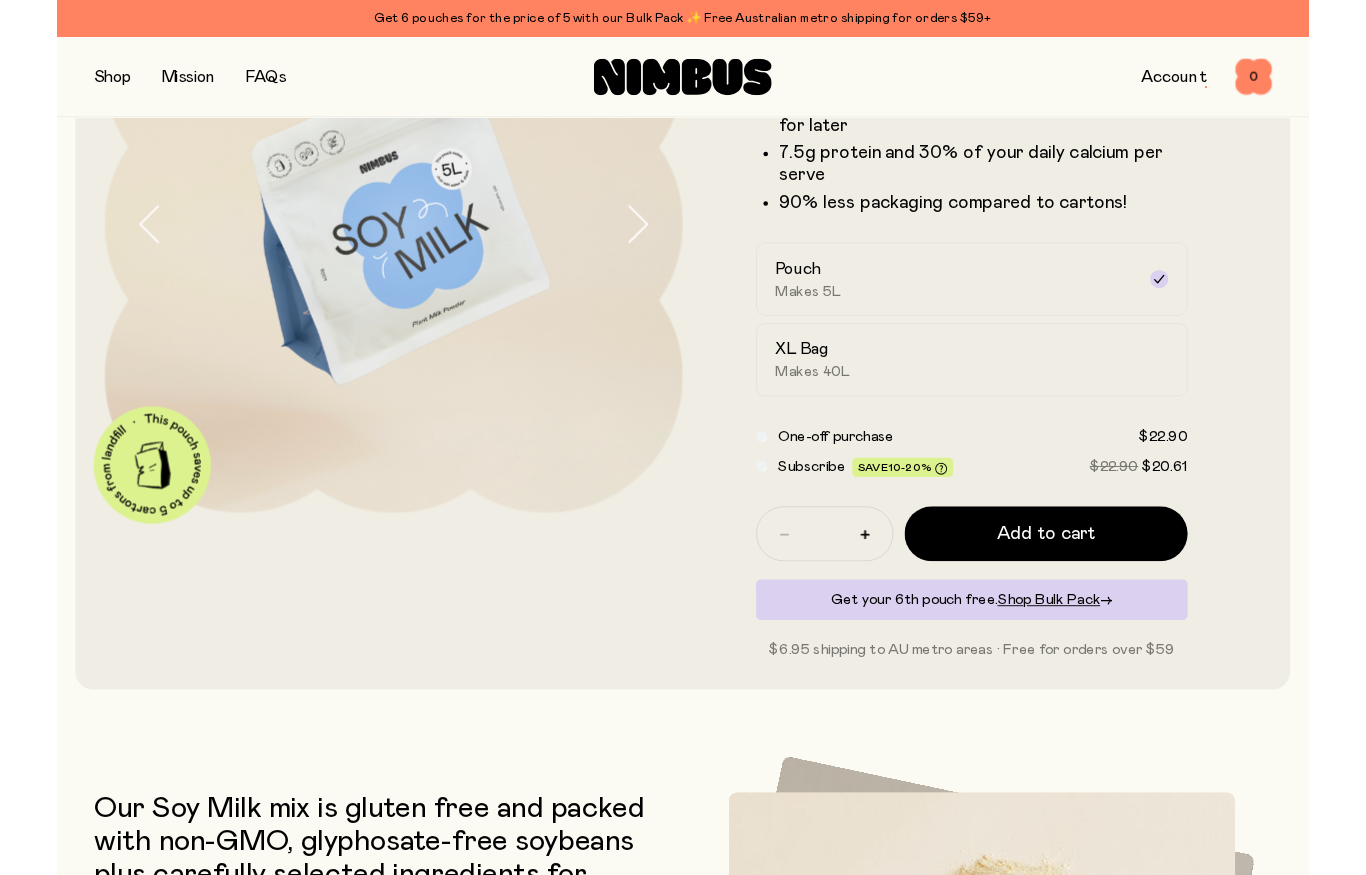 scroll, scrollTop: 335, scrollLeft: 0, axis: vertical 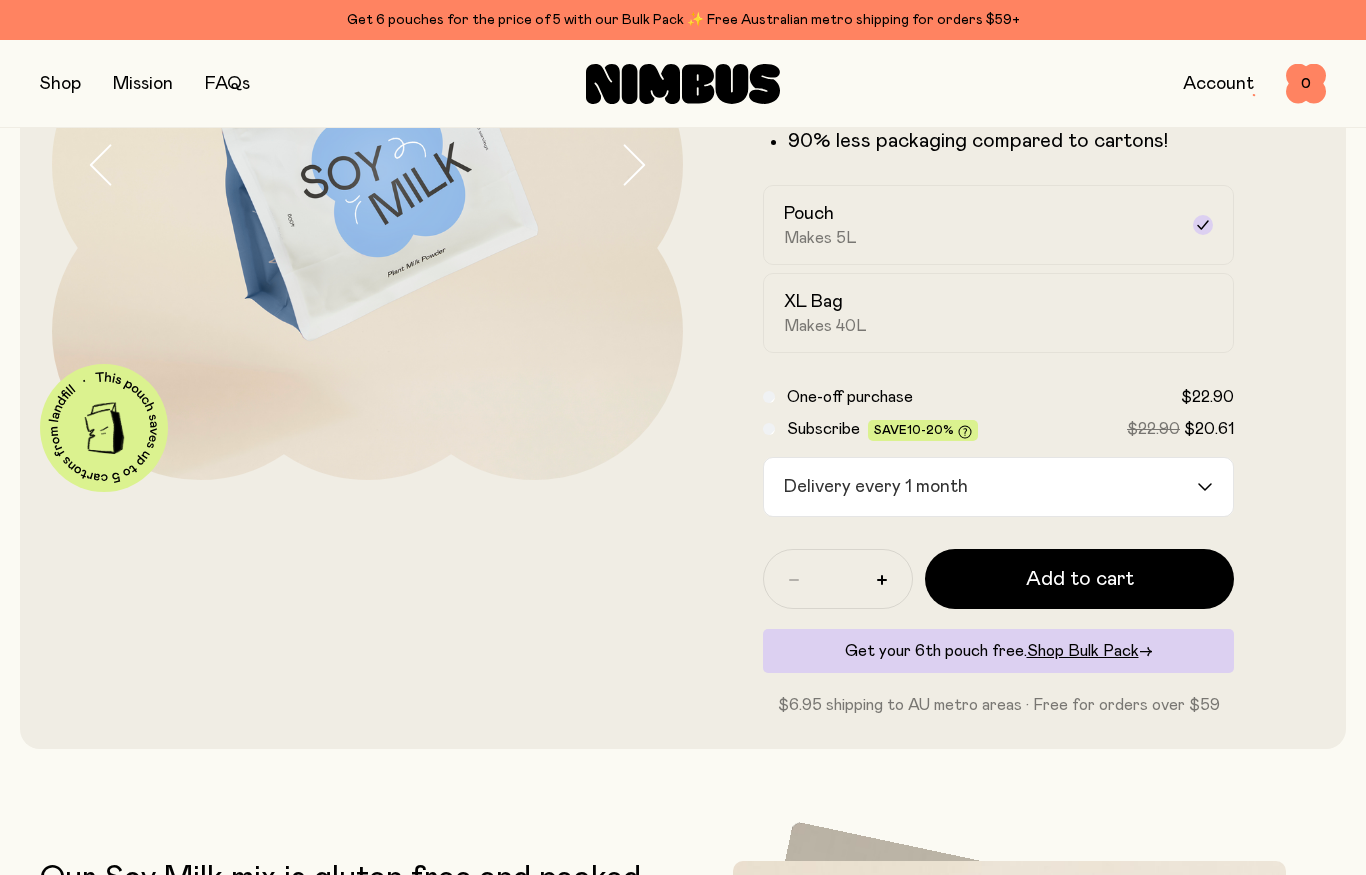 click on "Loading..." at bounding box center [1215, 487] 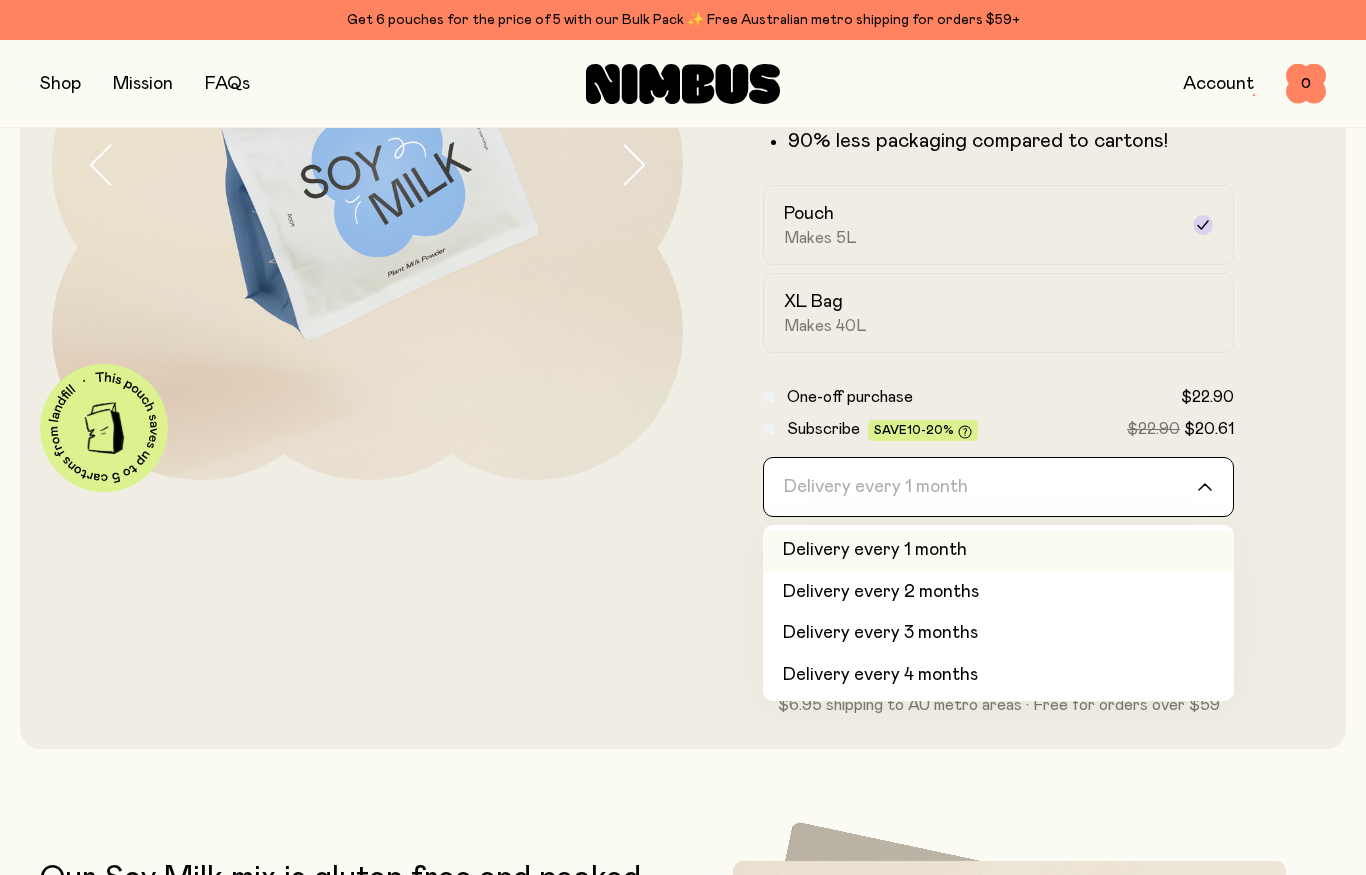 click on "Soy Milk A smooth and creamy blend made with all-natural, protein-packed soy beans. Just add water, shake and enjoy!
Make up the amount you need & save the rest for later
7.5g protein and 30% of your daily calcium per serve
90% less packaging compared to cartons!
Pouch Makes 5L XL Bag Makes 40L One-off purchase $22.90 Subscribe Save  10-20% $22.90 $20.61 Delivery every 1 month Loading... Delivery every 1 month Delivery every 2 months Delivery every 3 months Delivery every 4 months Delivery every 5 months Delivery every 6 months * Add to cart  Get your 6th pouch free.  Shop Bulk Pack  → $6.95 shipping to AU metro areas · Free for orders over $59" at bounding box center (998, 283) 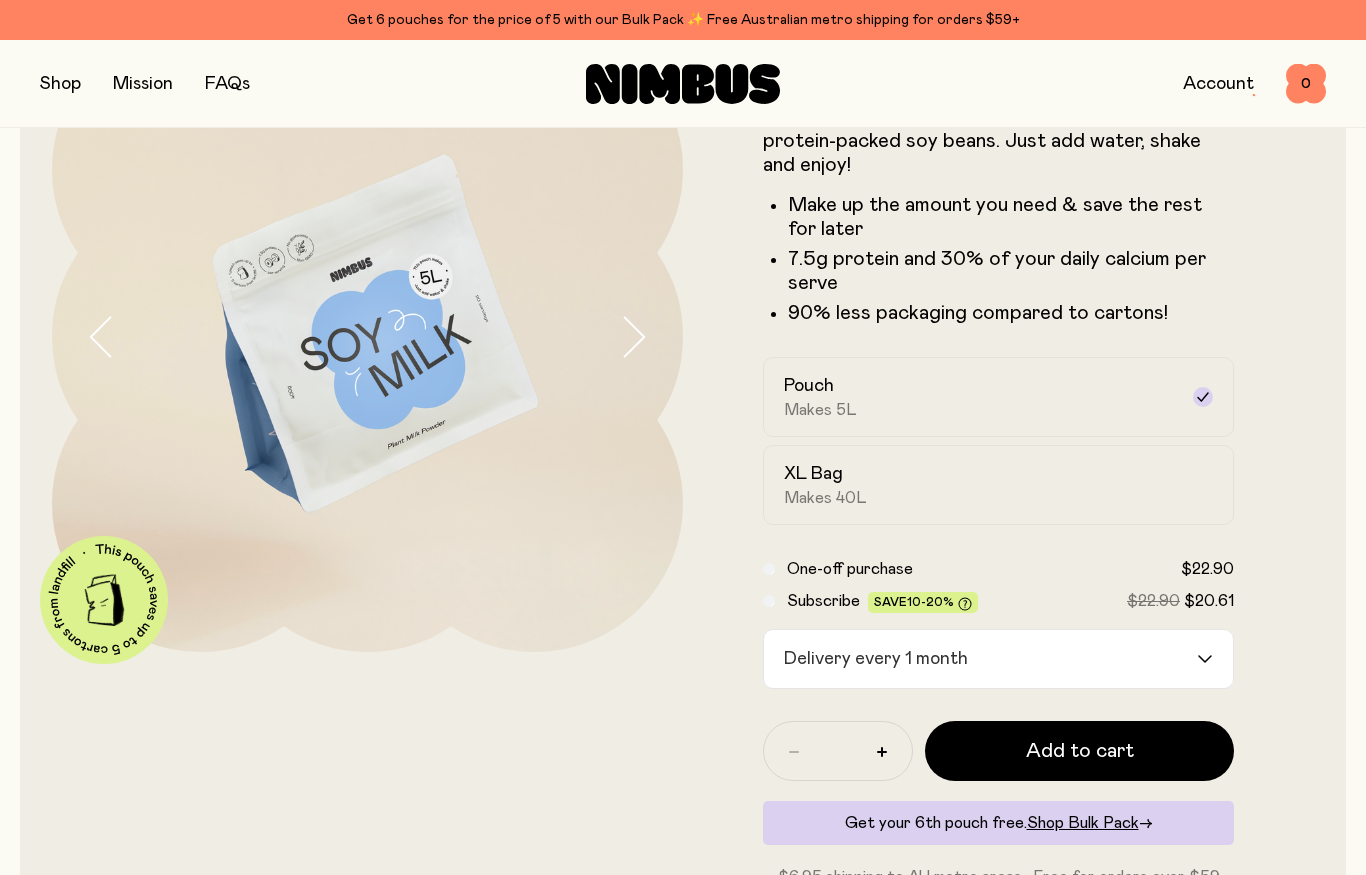scroll, scrollTop: 0, scrollLeft: 0, axis: both 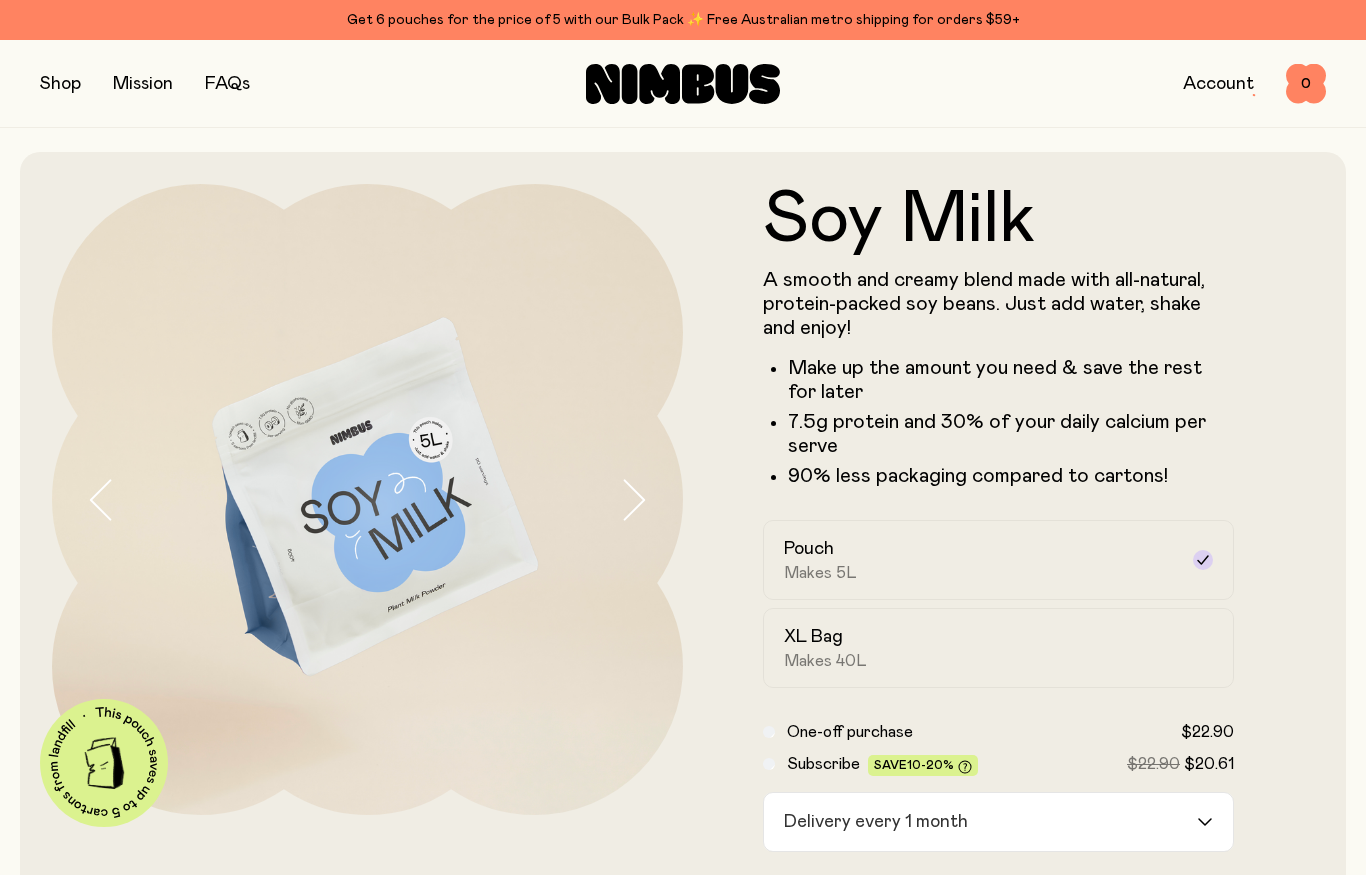 click at bounding box center (60, 84) 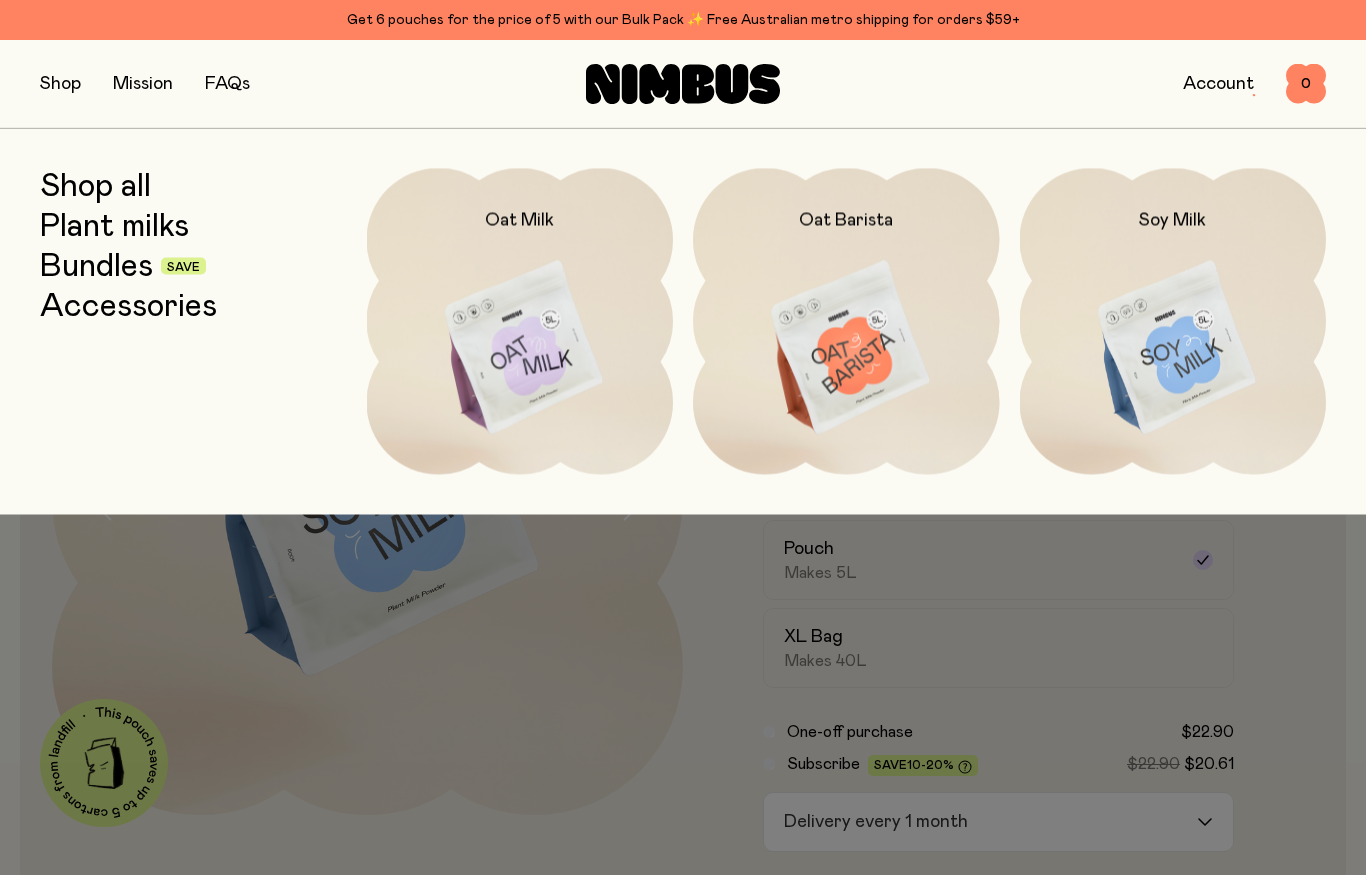 click on "Bundles" at bounding box center (96, 266) 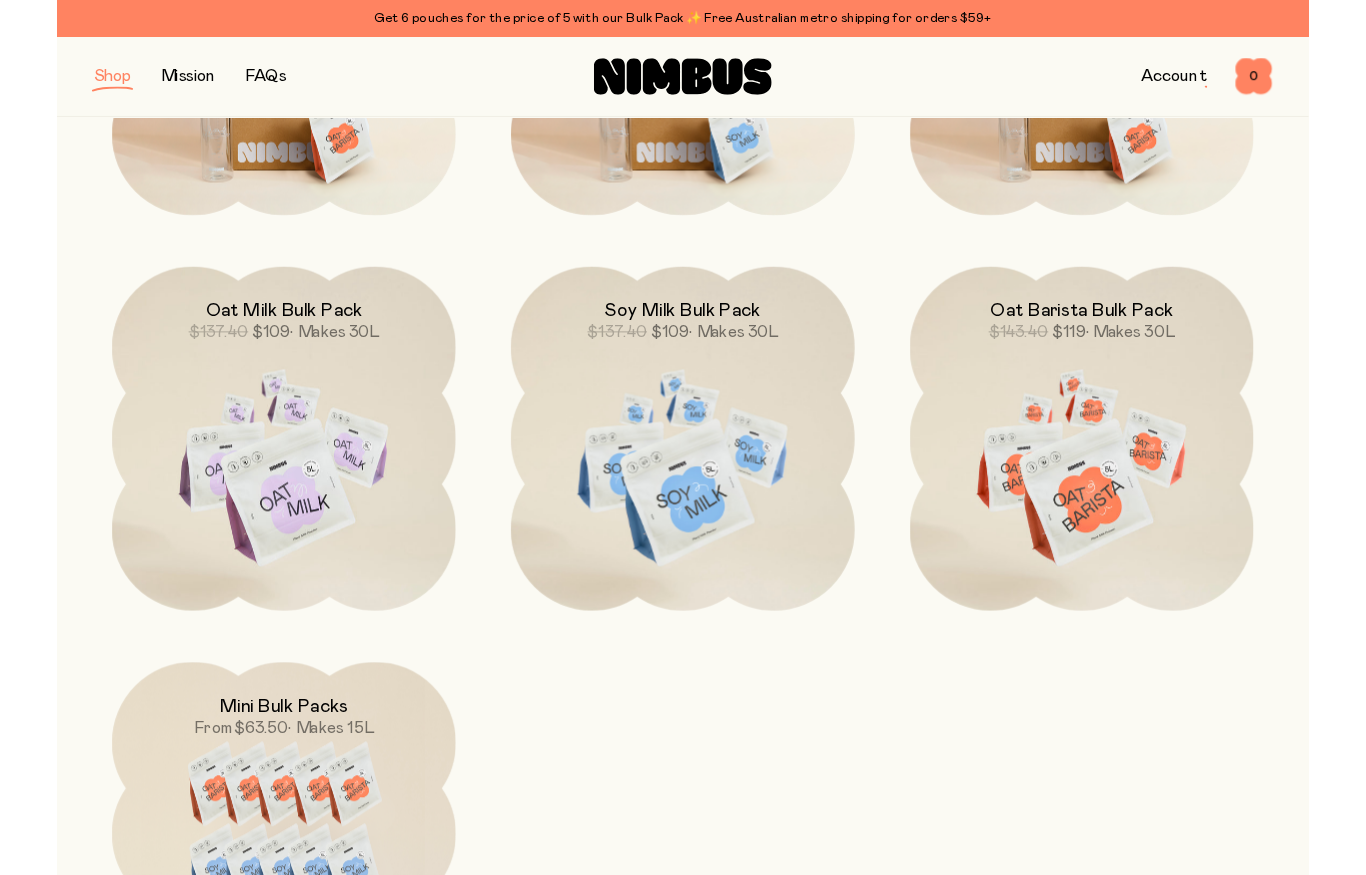 scroll, scrollTop: 645, scrollLeft: 0, axis: vertical 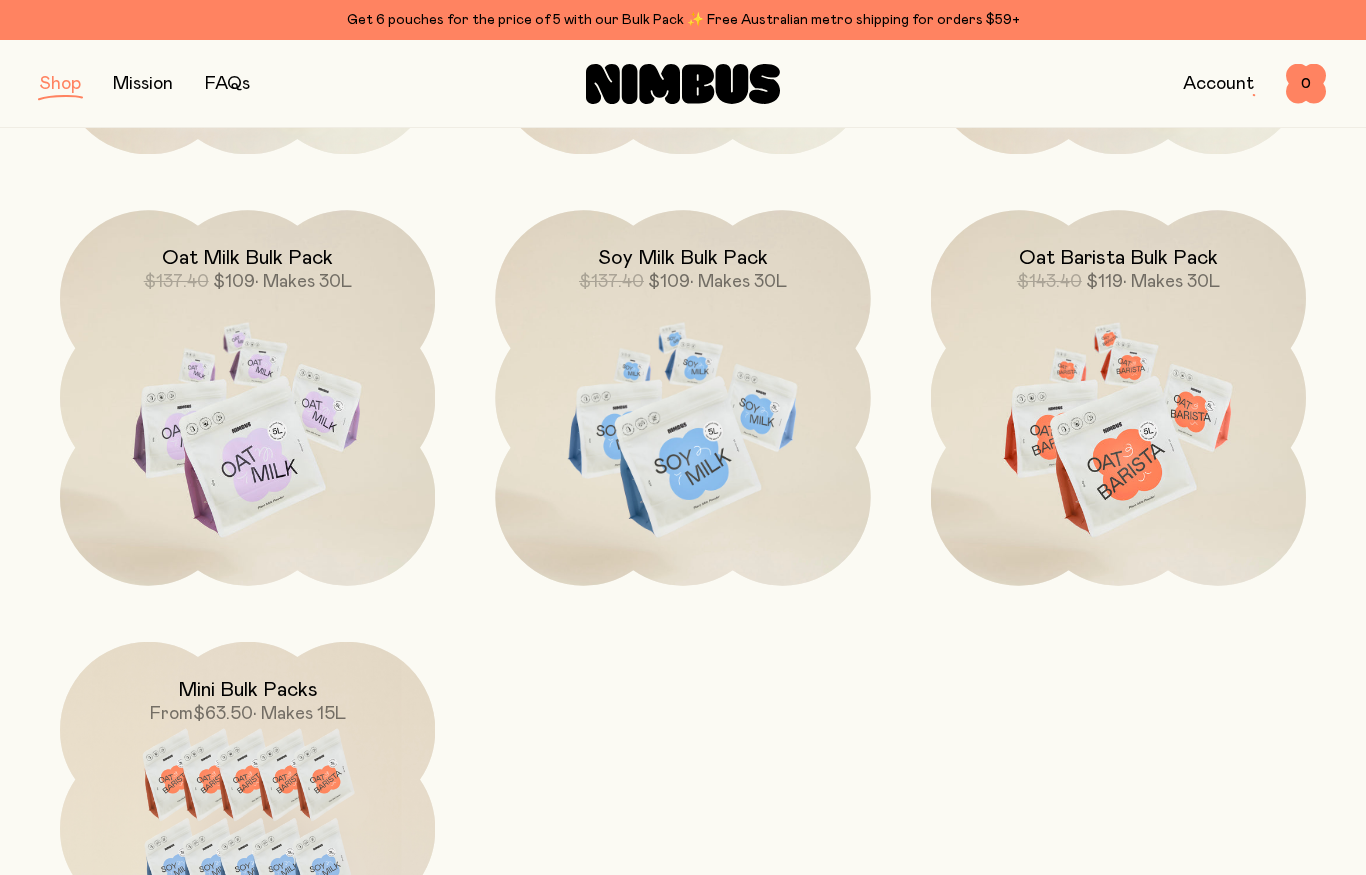 click at bounding box center (682, 430) 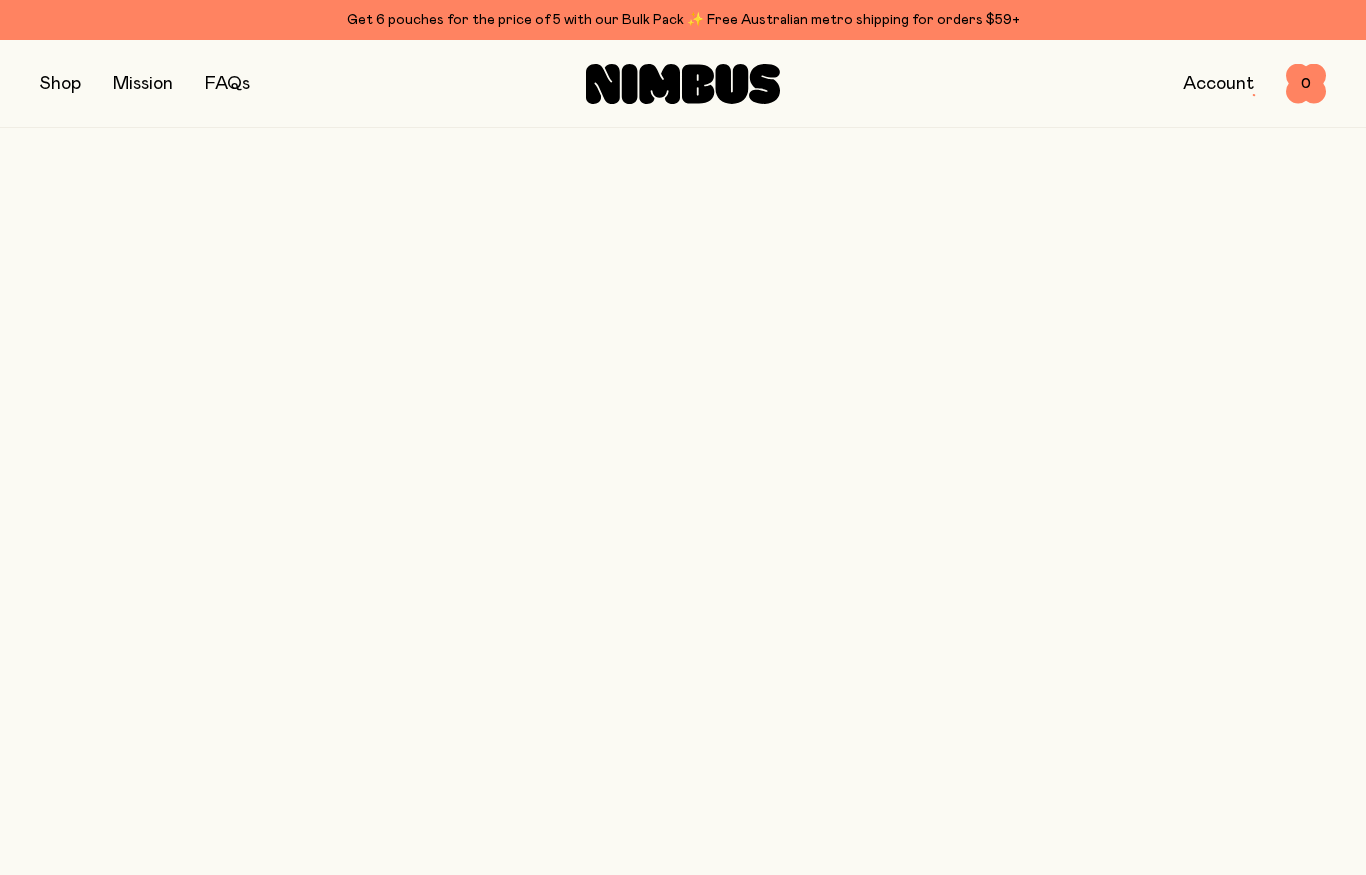 scroll, scrollTop: 0, scrollLeft: 0, axis: both 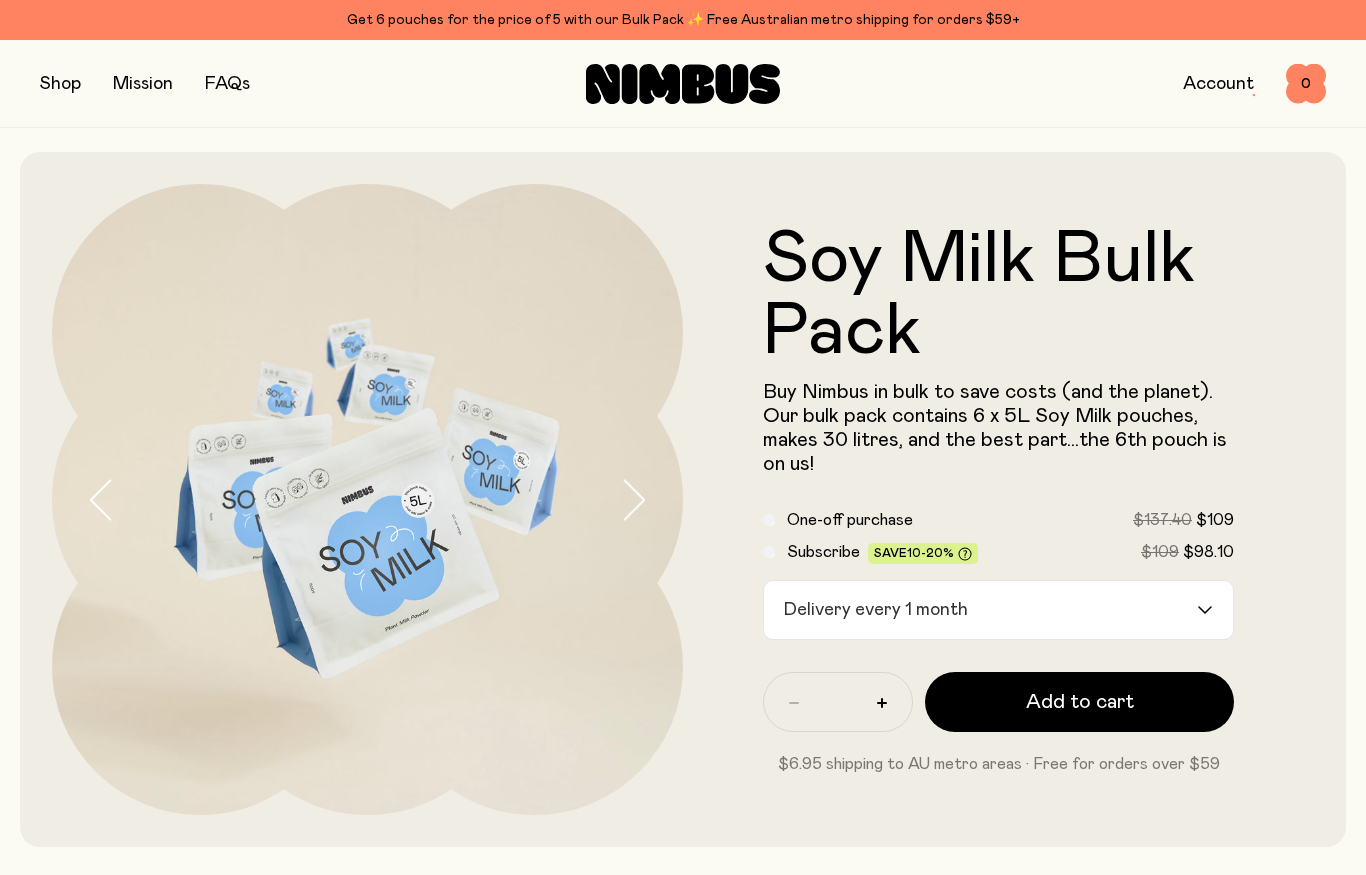 click on "Loading..." at bounding box center [1215, 610] 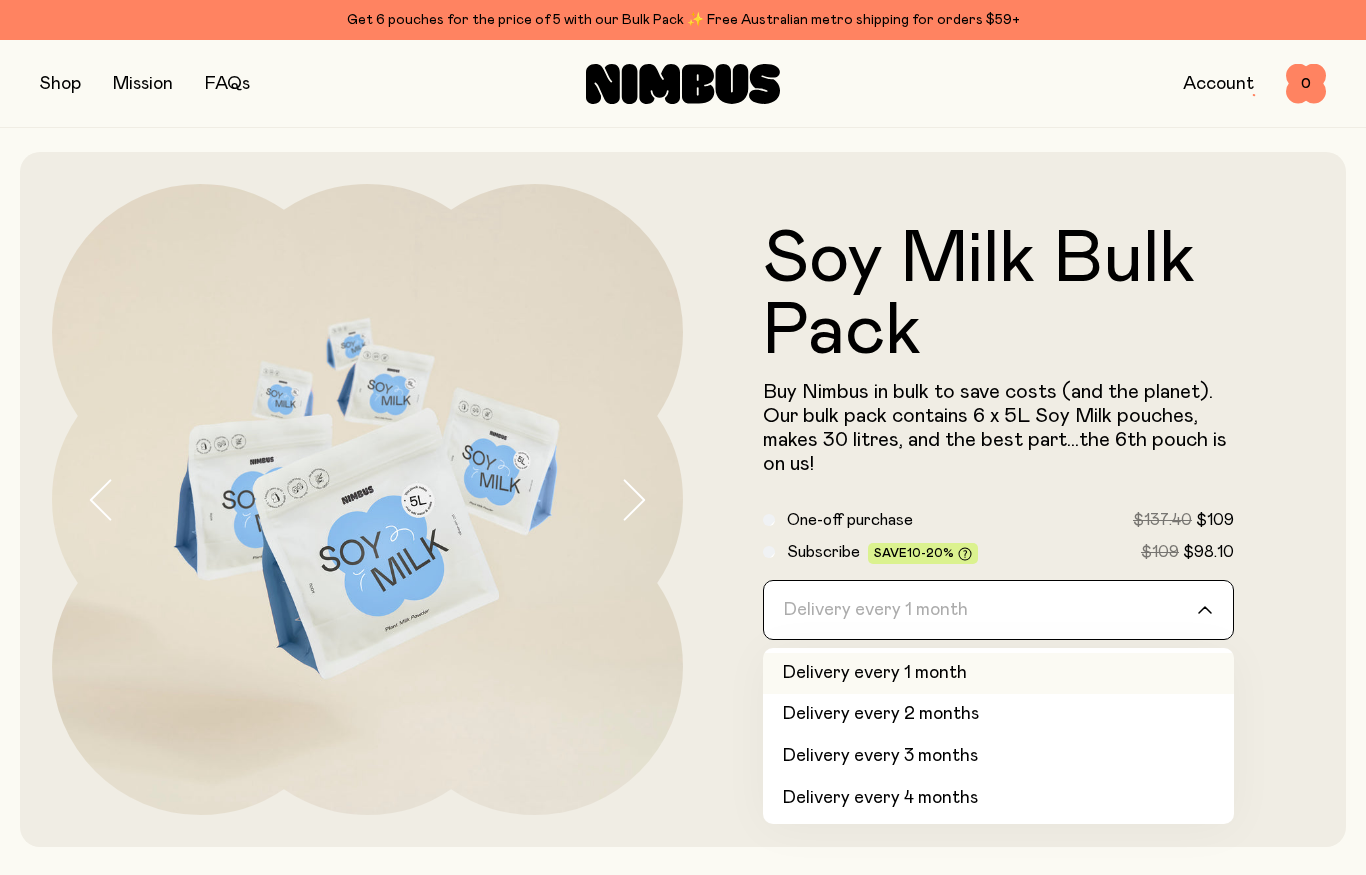 click on "Delivery every 4 months" 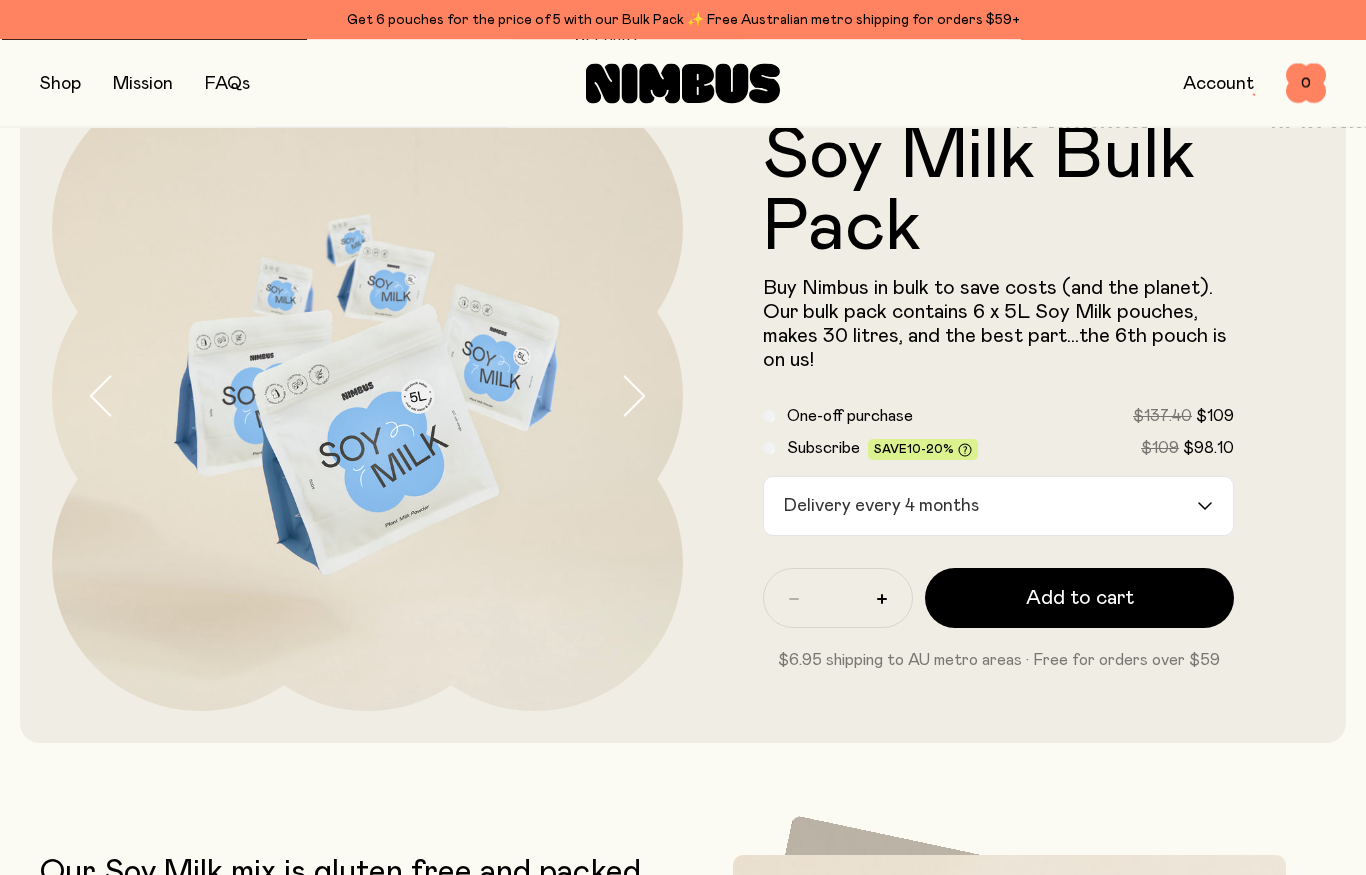 scroll, scrollTop: 0, scrollLeft: 0, axis: both 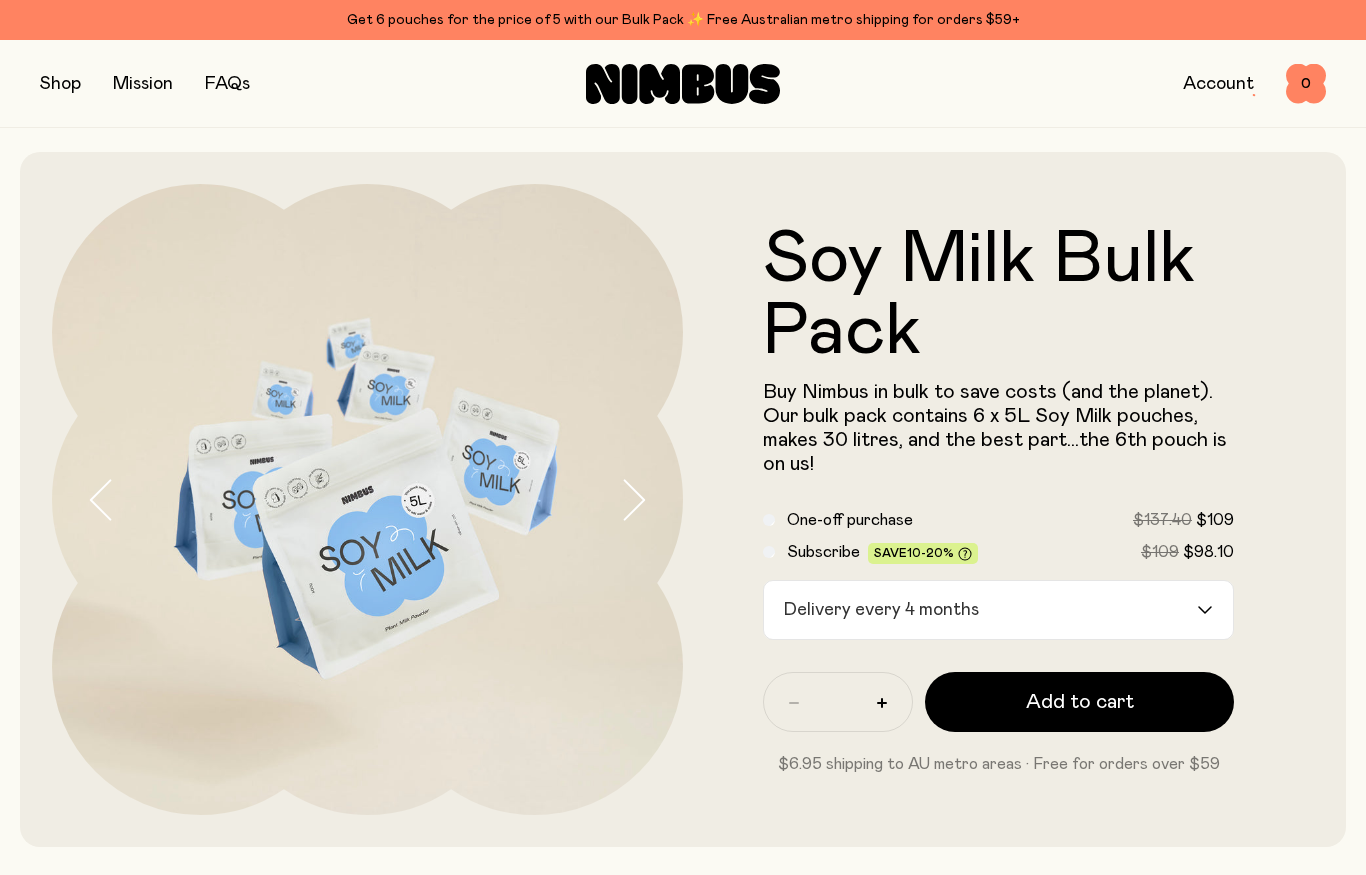 click on "FAQs" at bounding box center (227, 84) 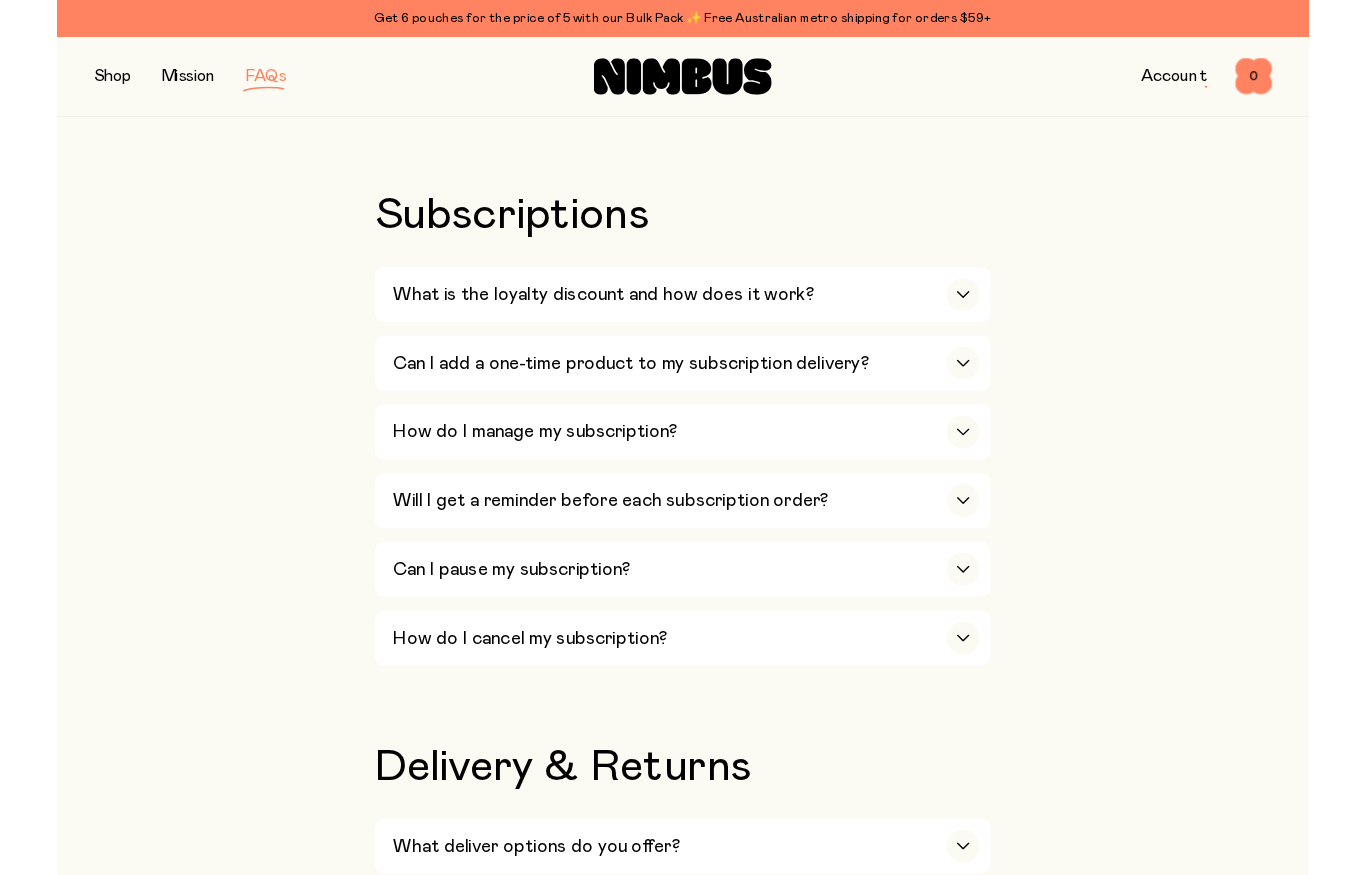 scroll, scrollTop: 2212, scrollLeft: 0, axis: vertical 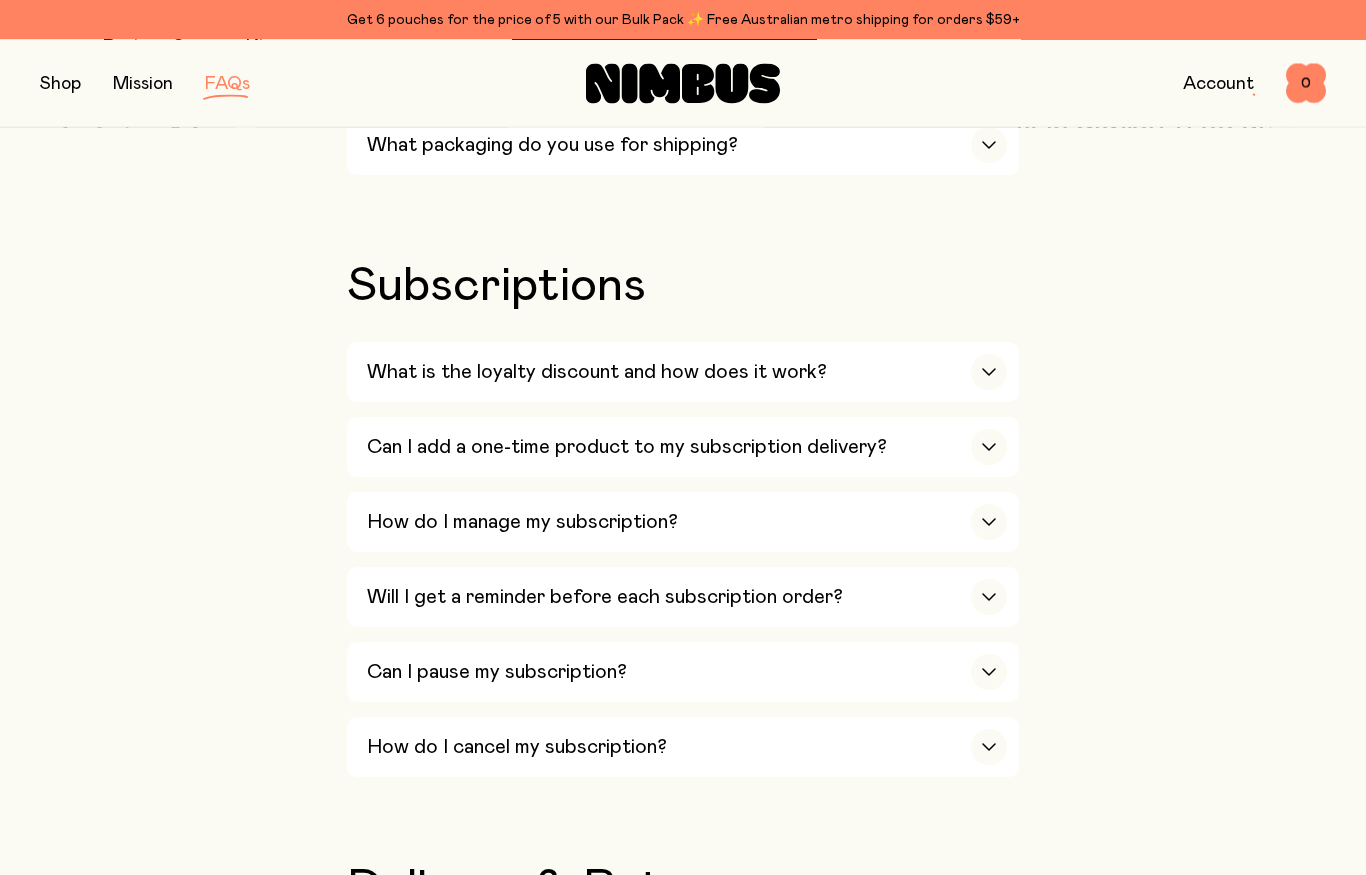 click on "What is the loyalty discount and how does it work?" at bounding box center [597, 373] 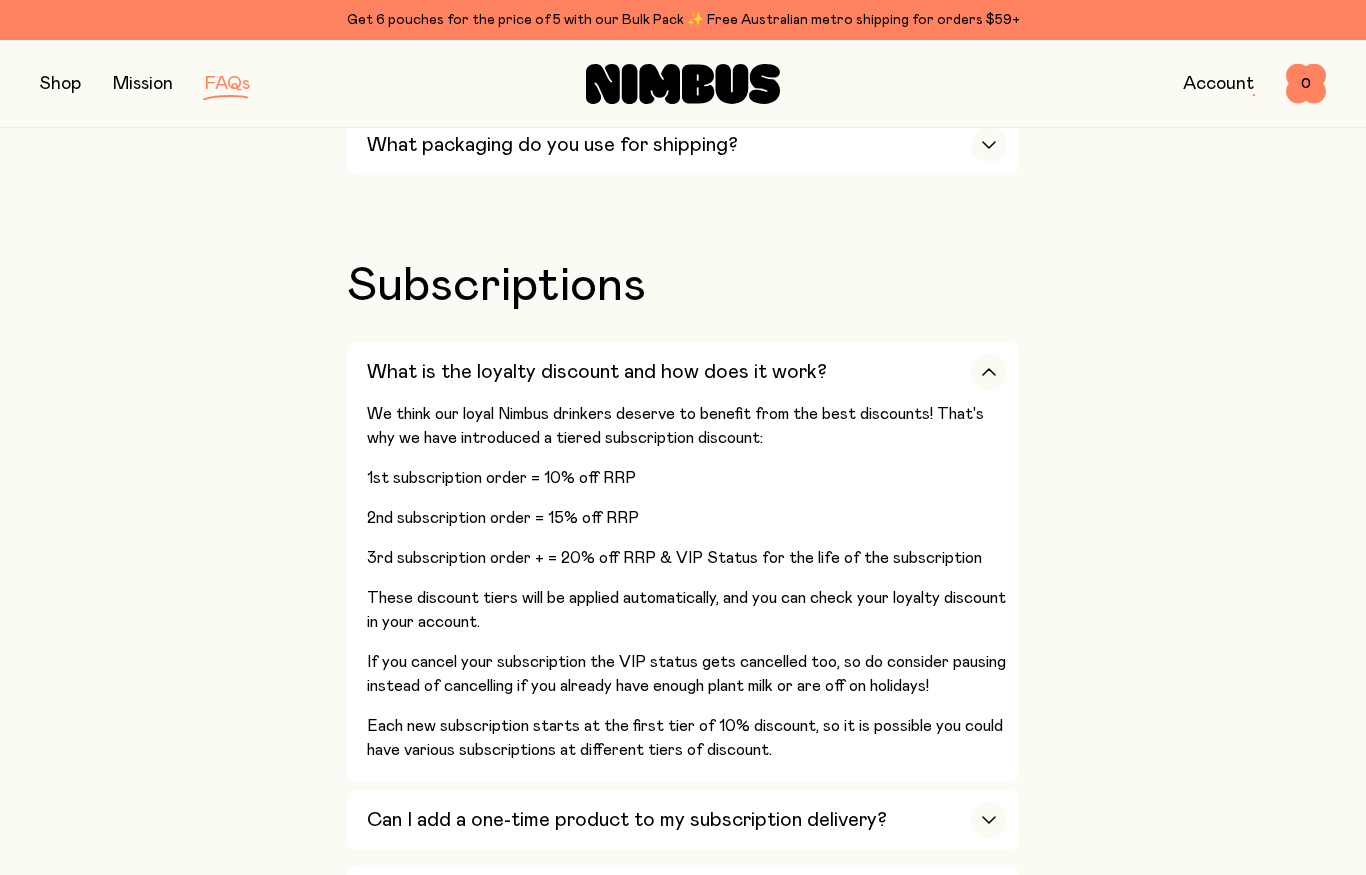 click on "How do I manage my subscription?" at bounding box center (687, 895) 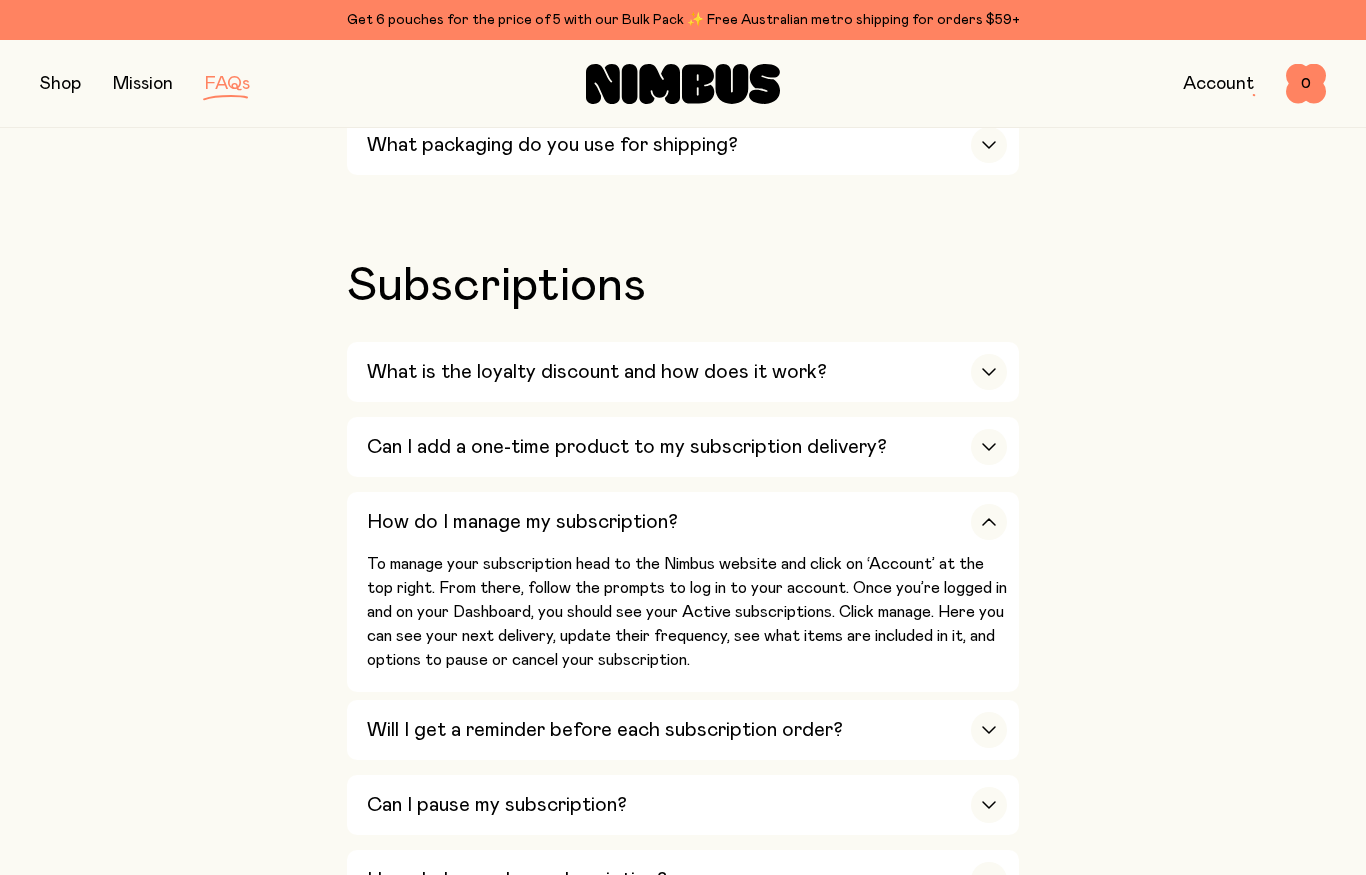 click on "Will I get a reminder before each subscription order?" at bounding box center [687, 730] 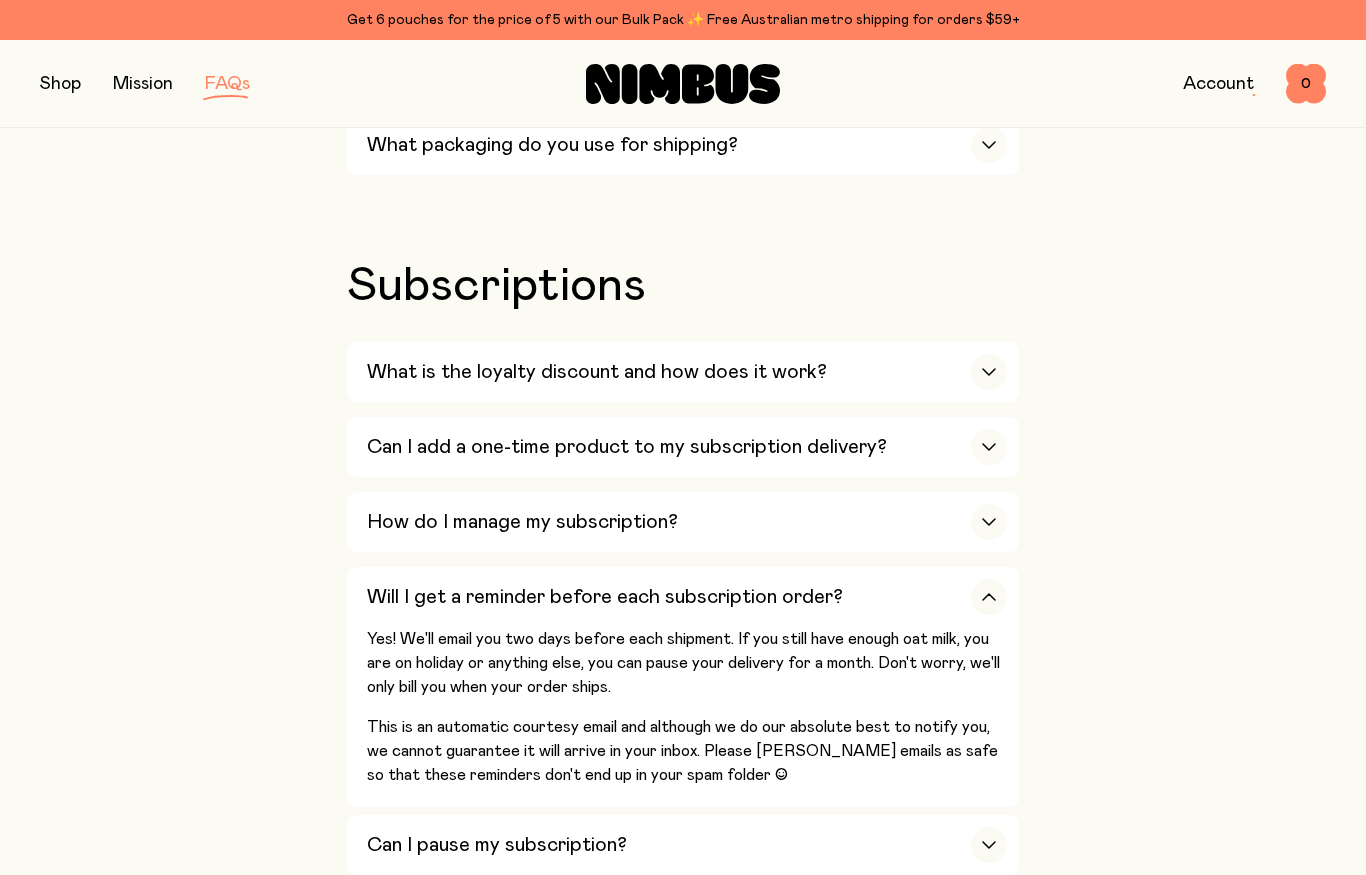 click on "Will I get a reminder before each subscription order?" at bounding box center (687, 597) 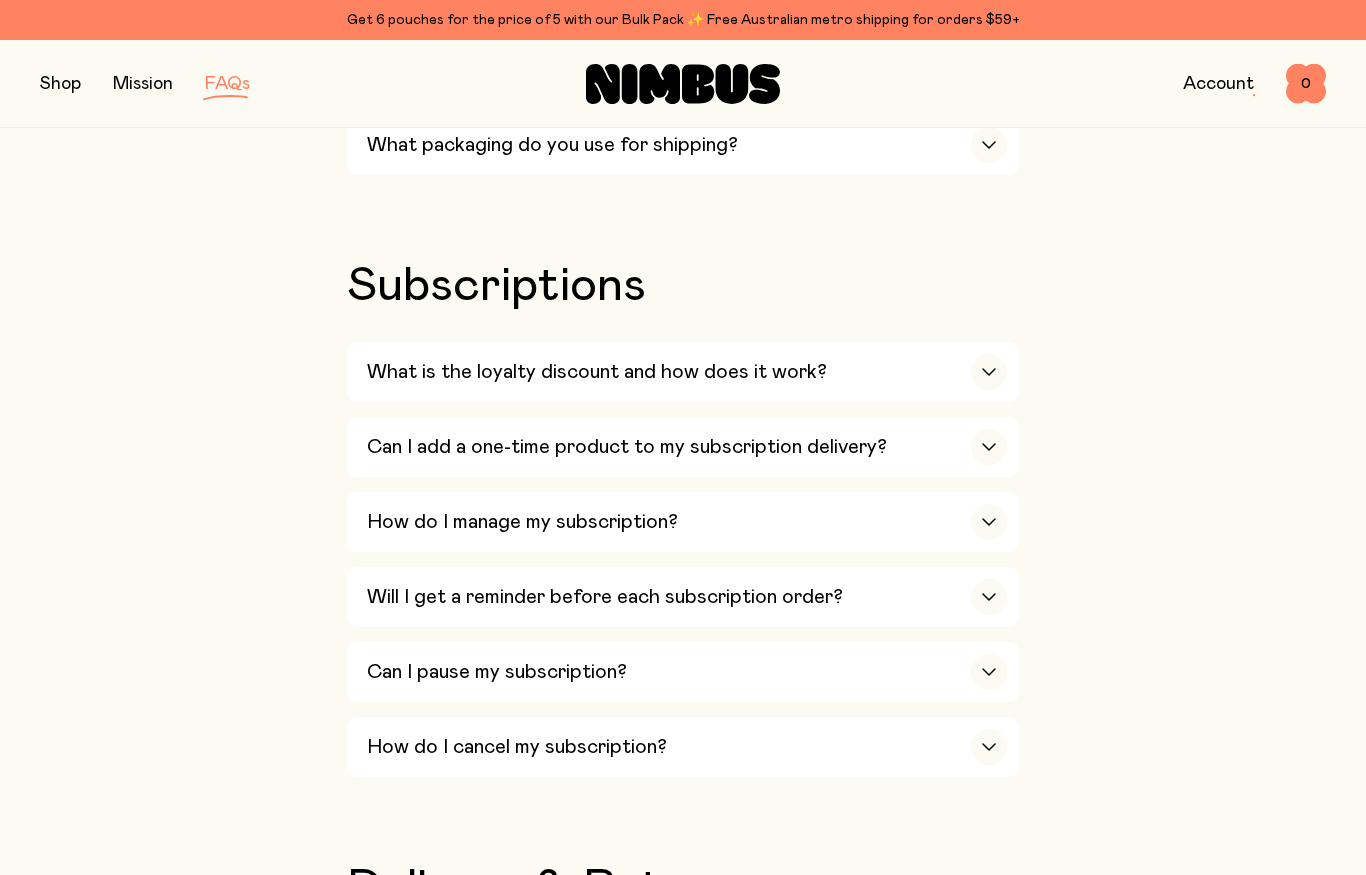 click at bounding box center (989, 672) 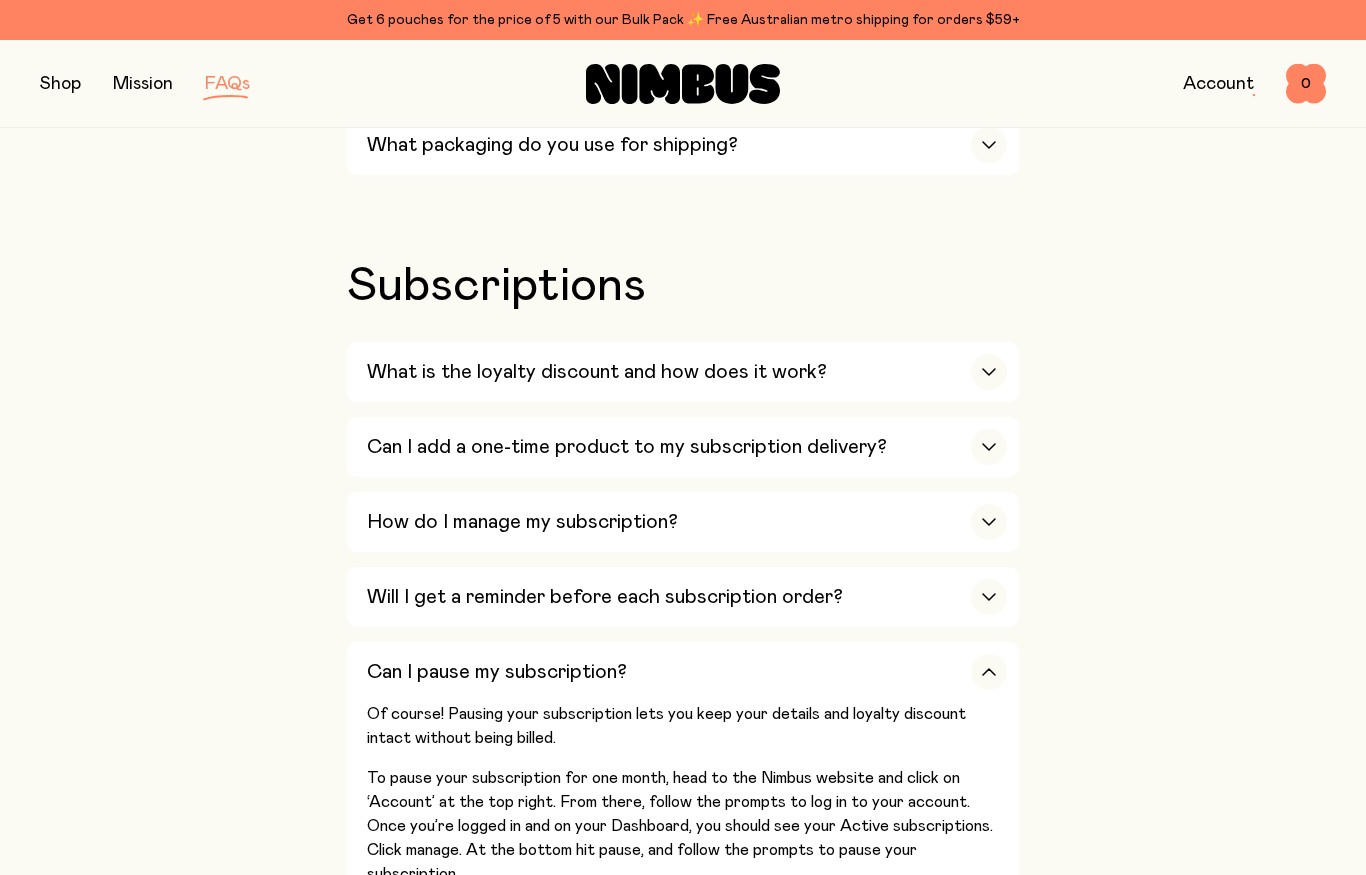 click at bounding box center [989, 672] 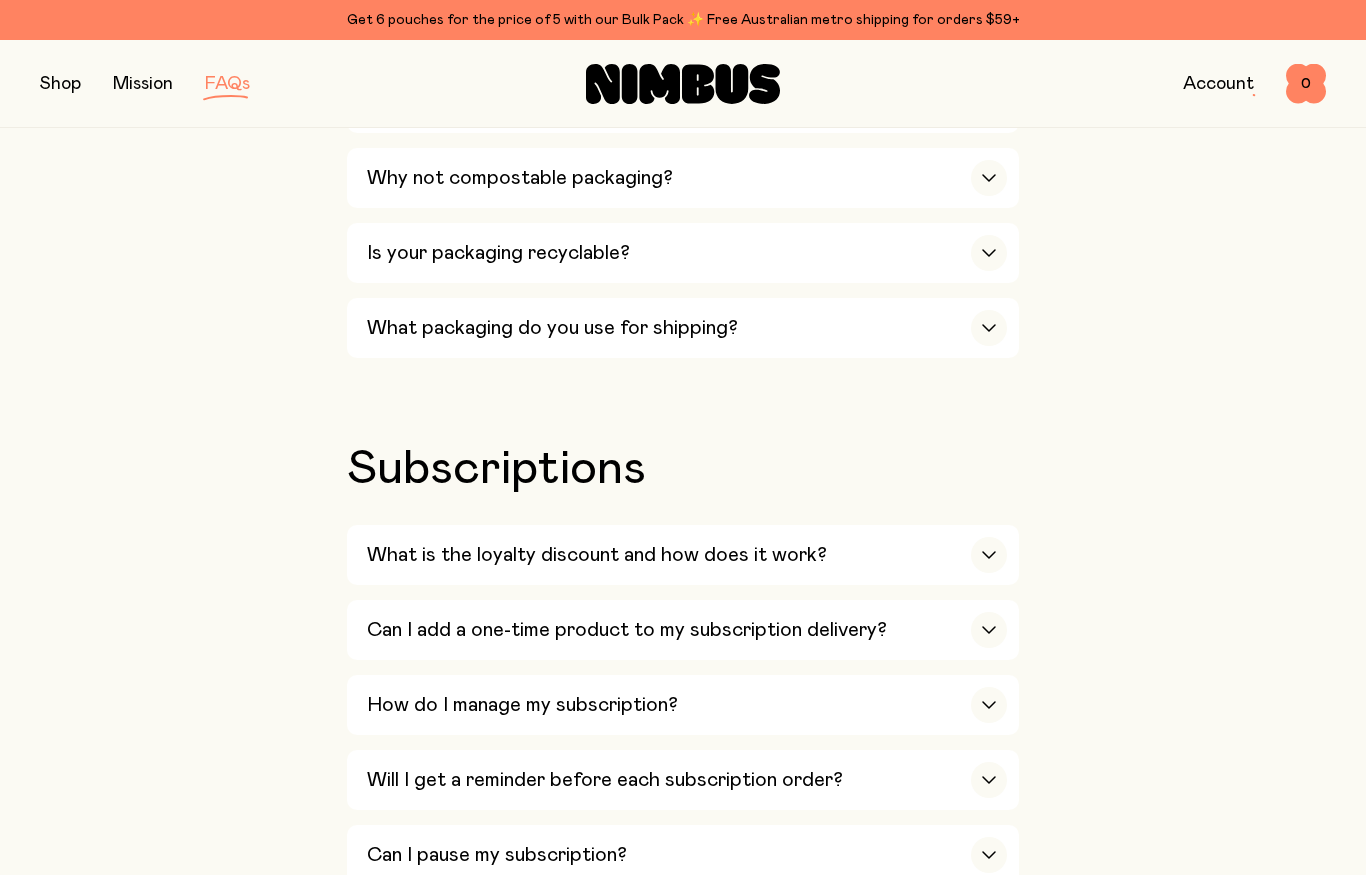 scroll, scrollTop: 2032, scrollLeft: 0, axis: vertical 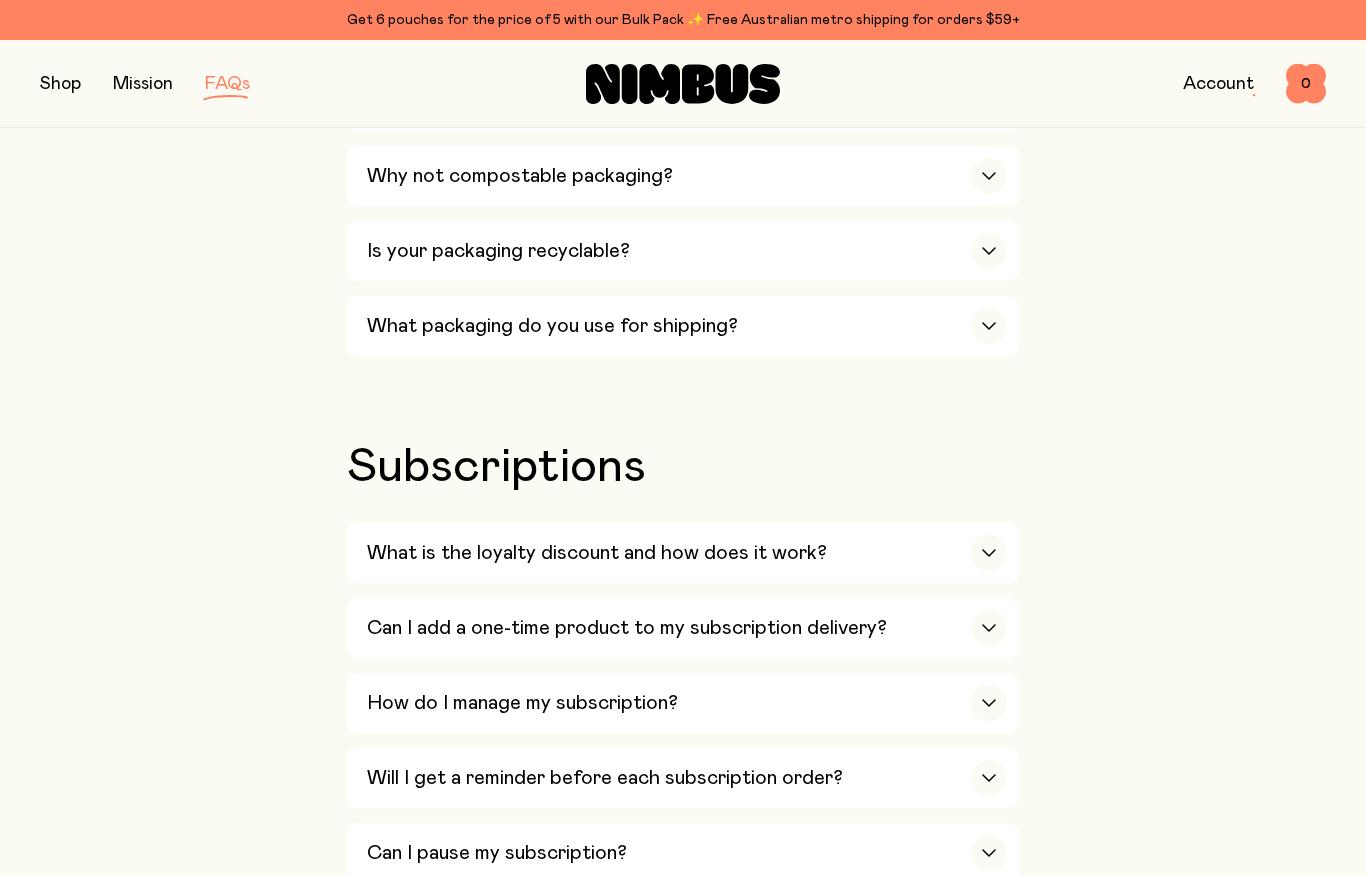 click 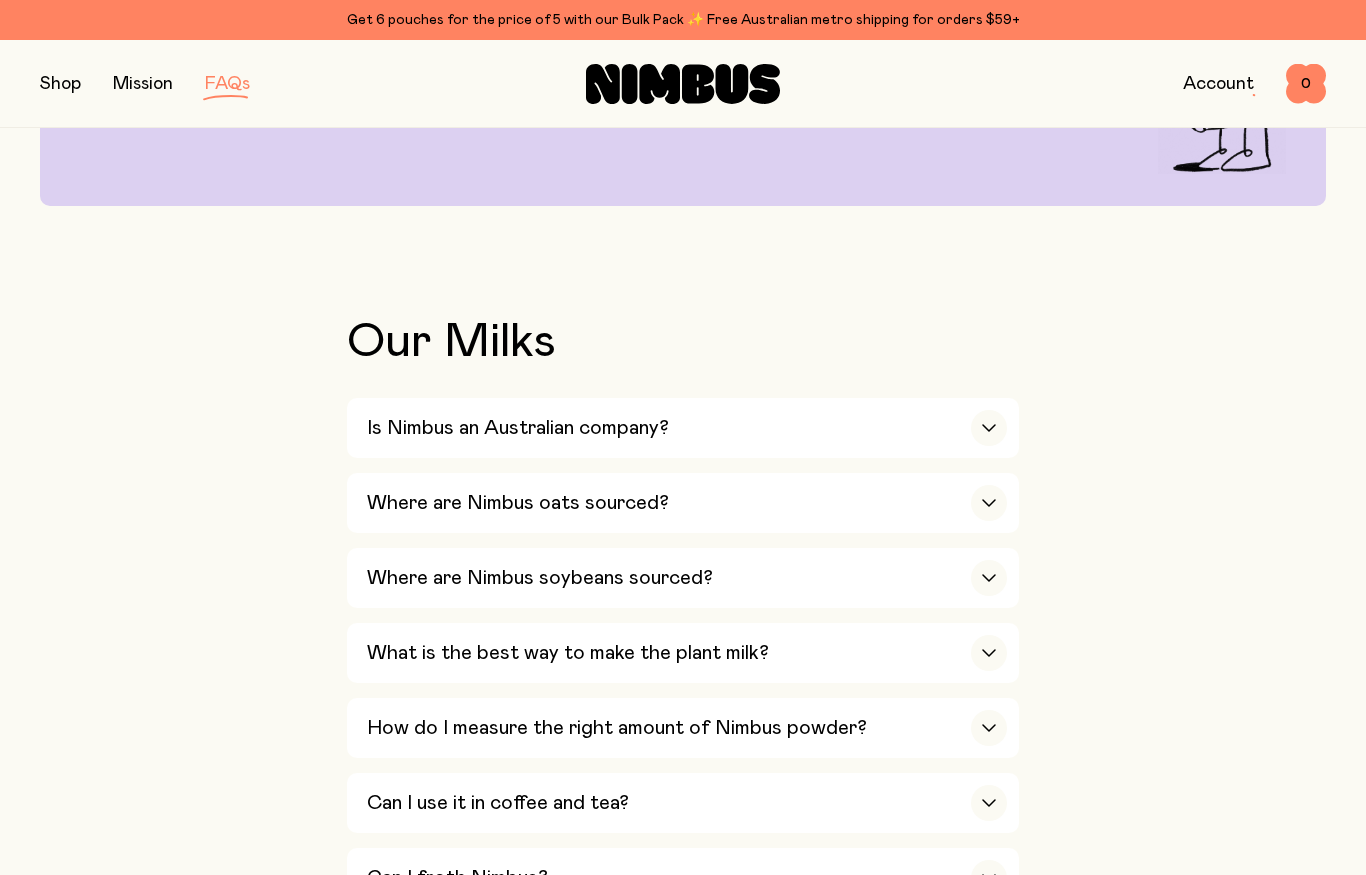 scroll, scrollTop: 276, scrollLeft: 0, axis: vertical 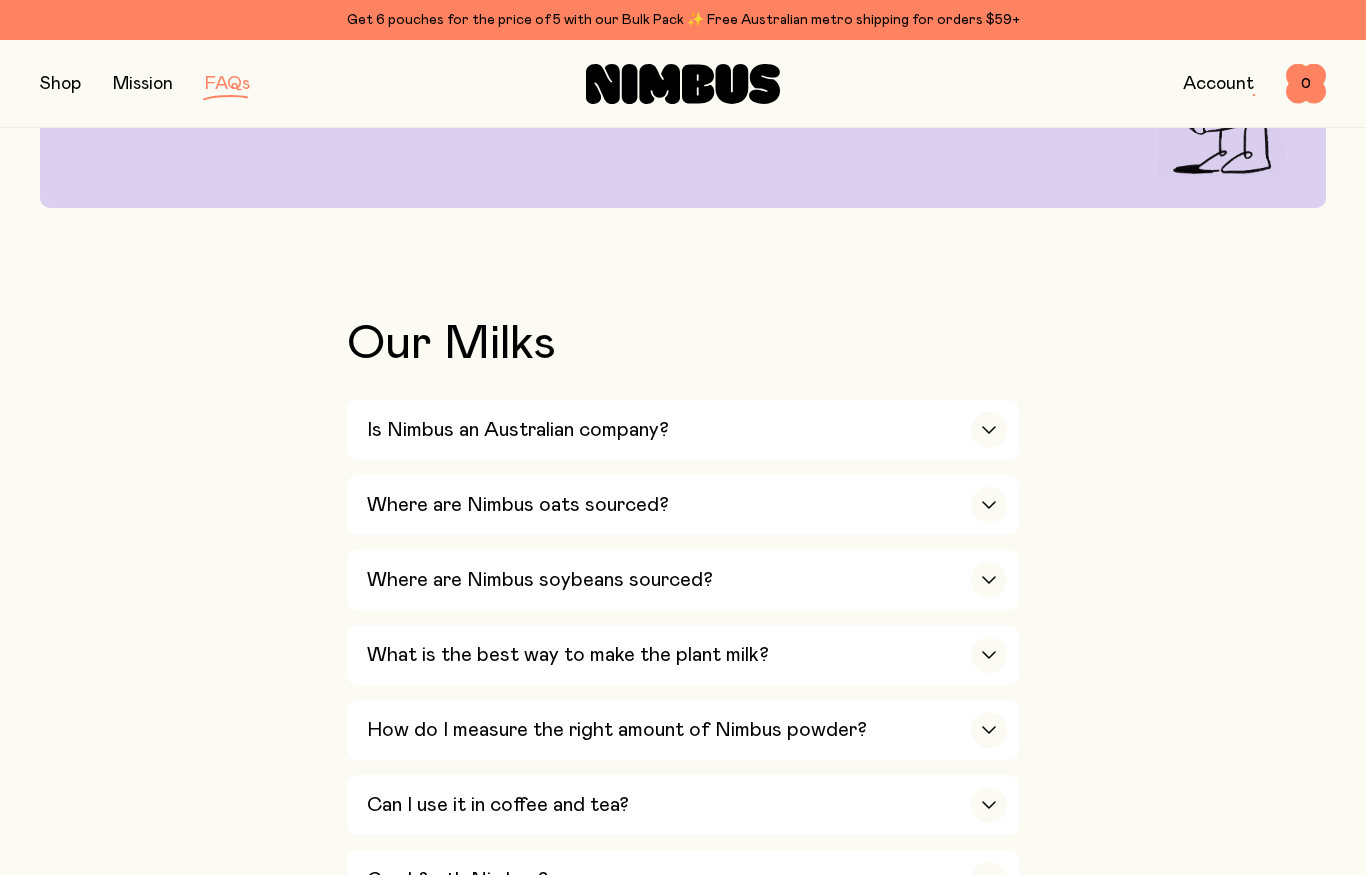 click at bounding box center [60, 84] 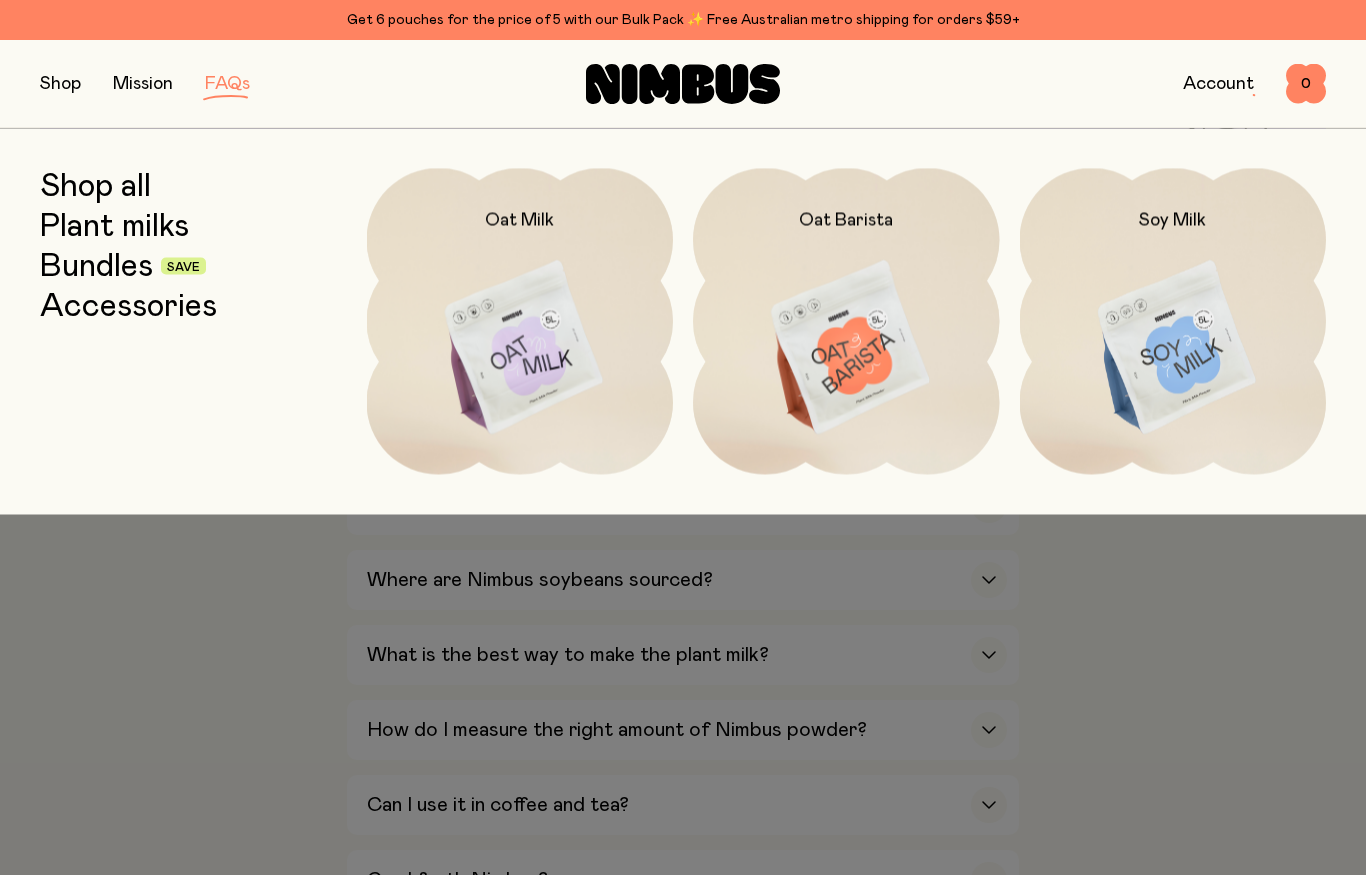 click on "Save" 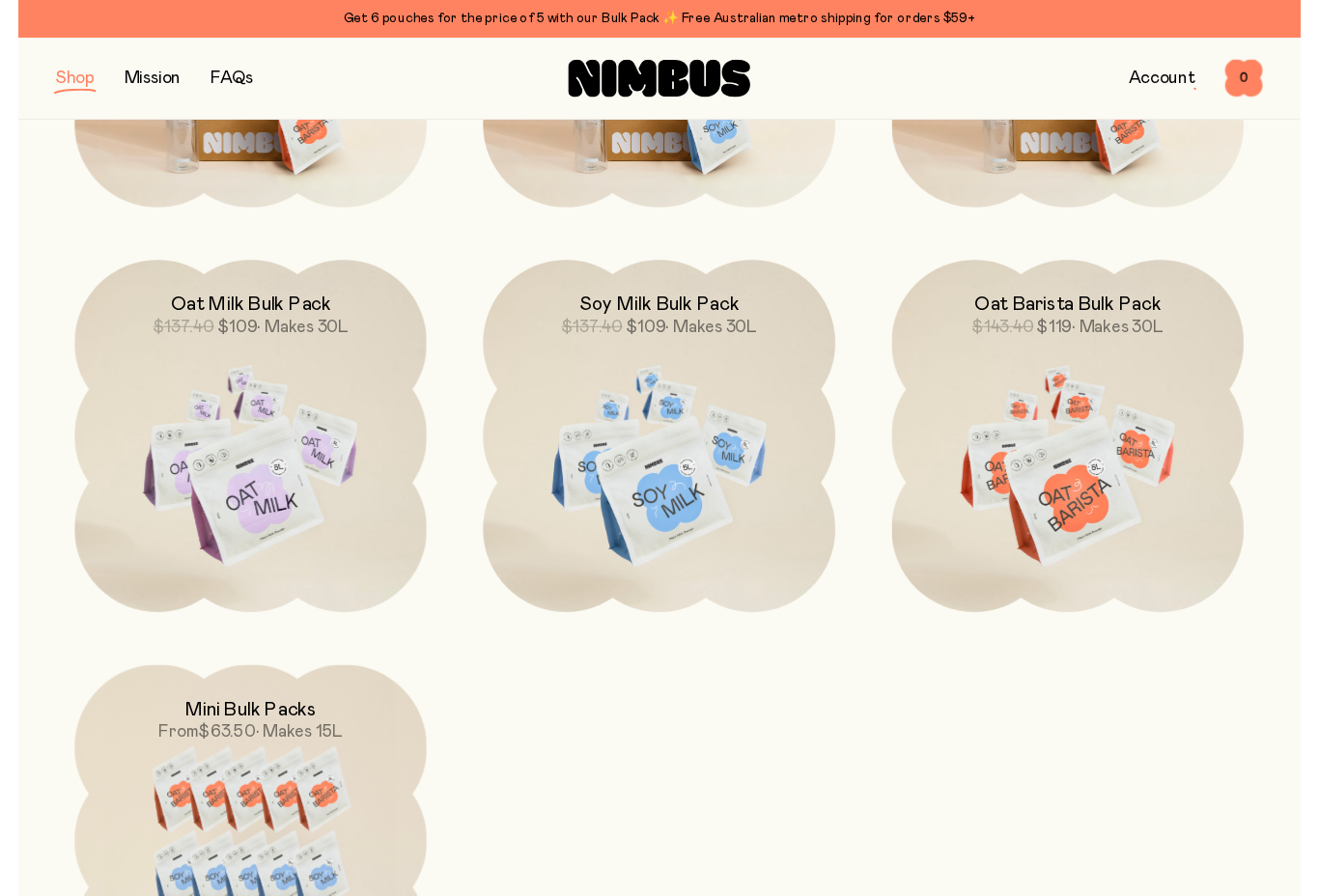 scroll, scrollTop: 495, scrollLeft: 0, axis: vertical 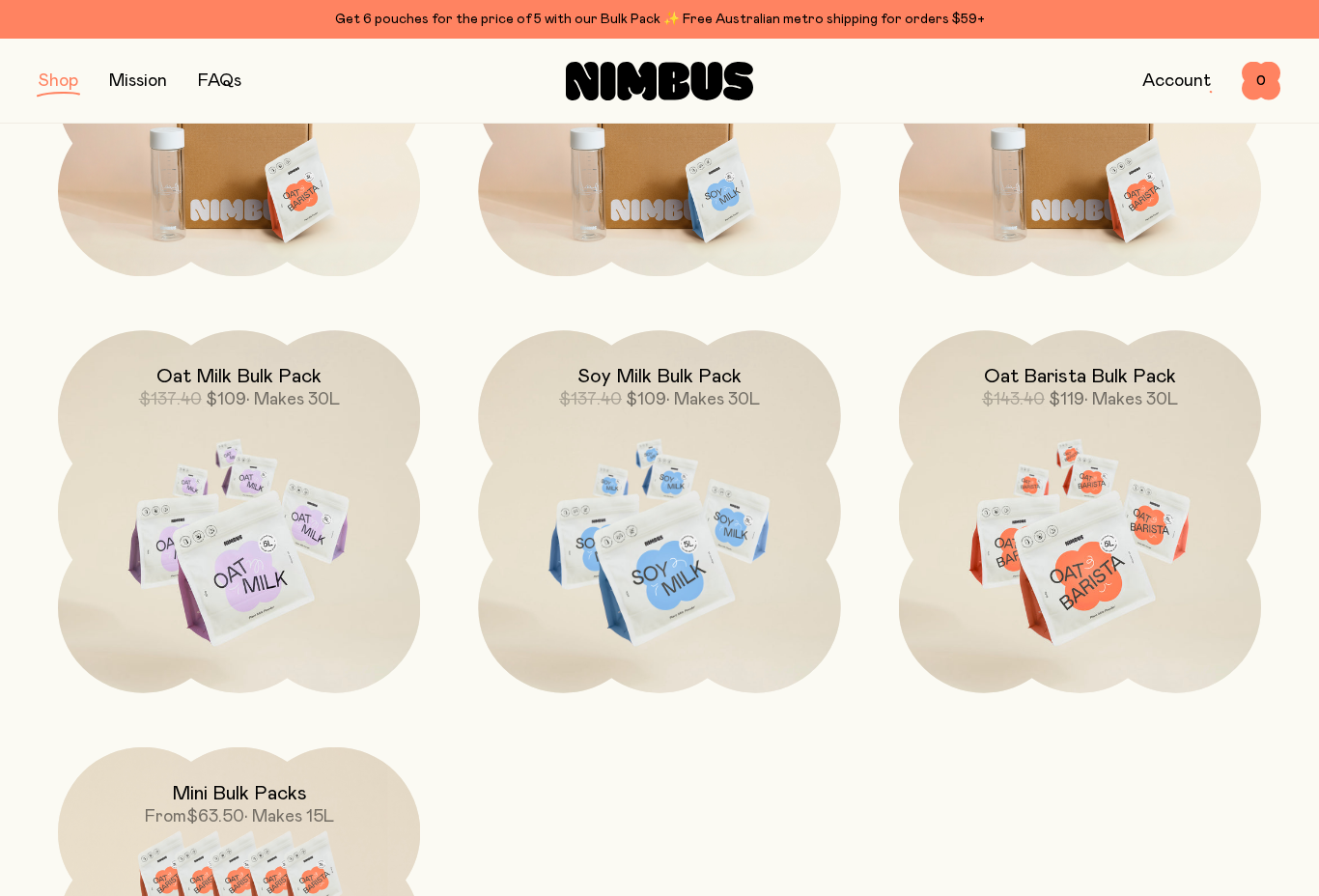 click at bounding box center (659, 543) 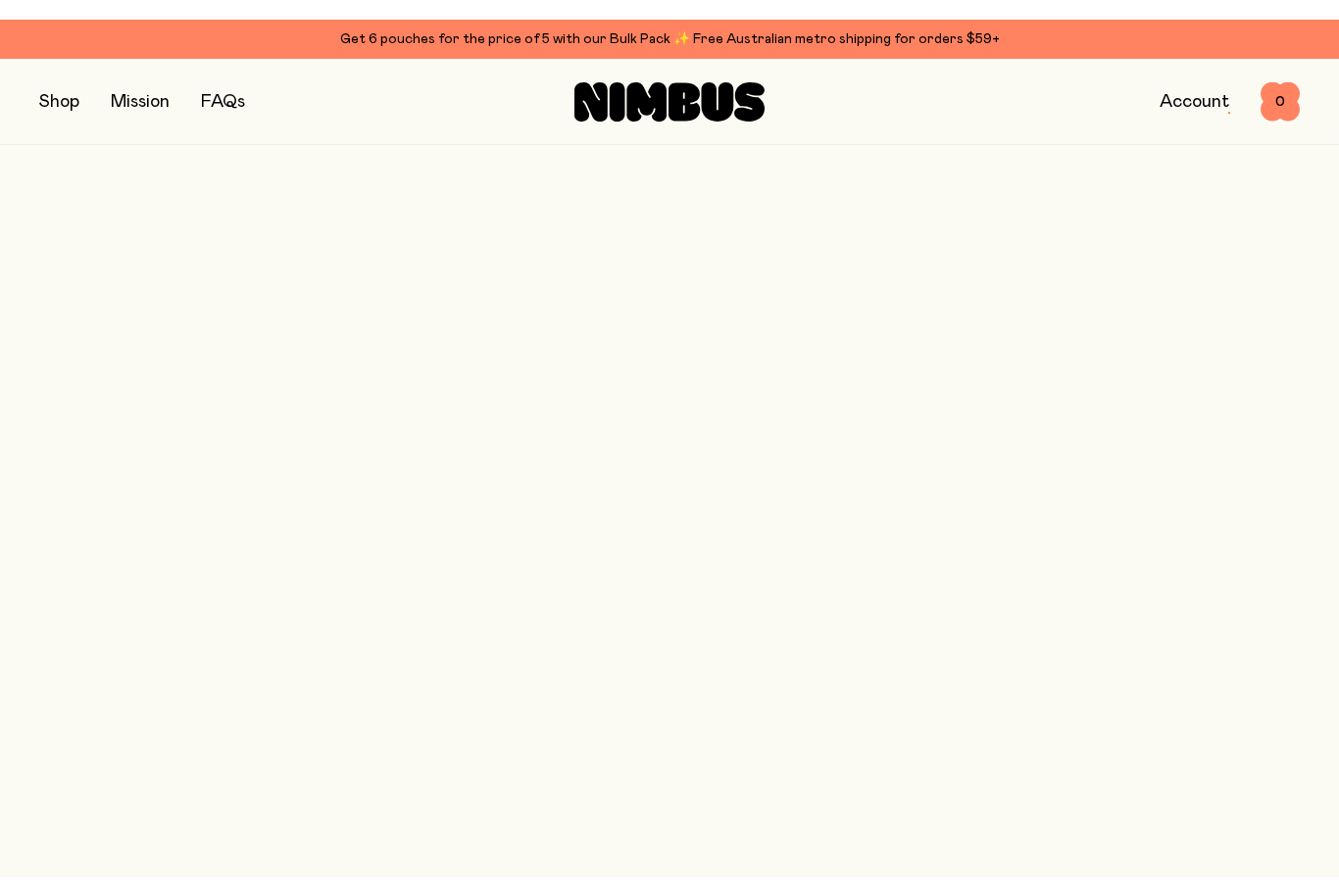 scroll, scrollTop: 0, scrollLeft: 0, axis: both 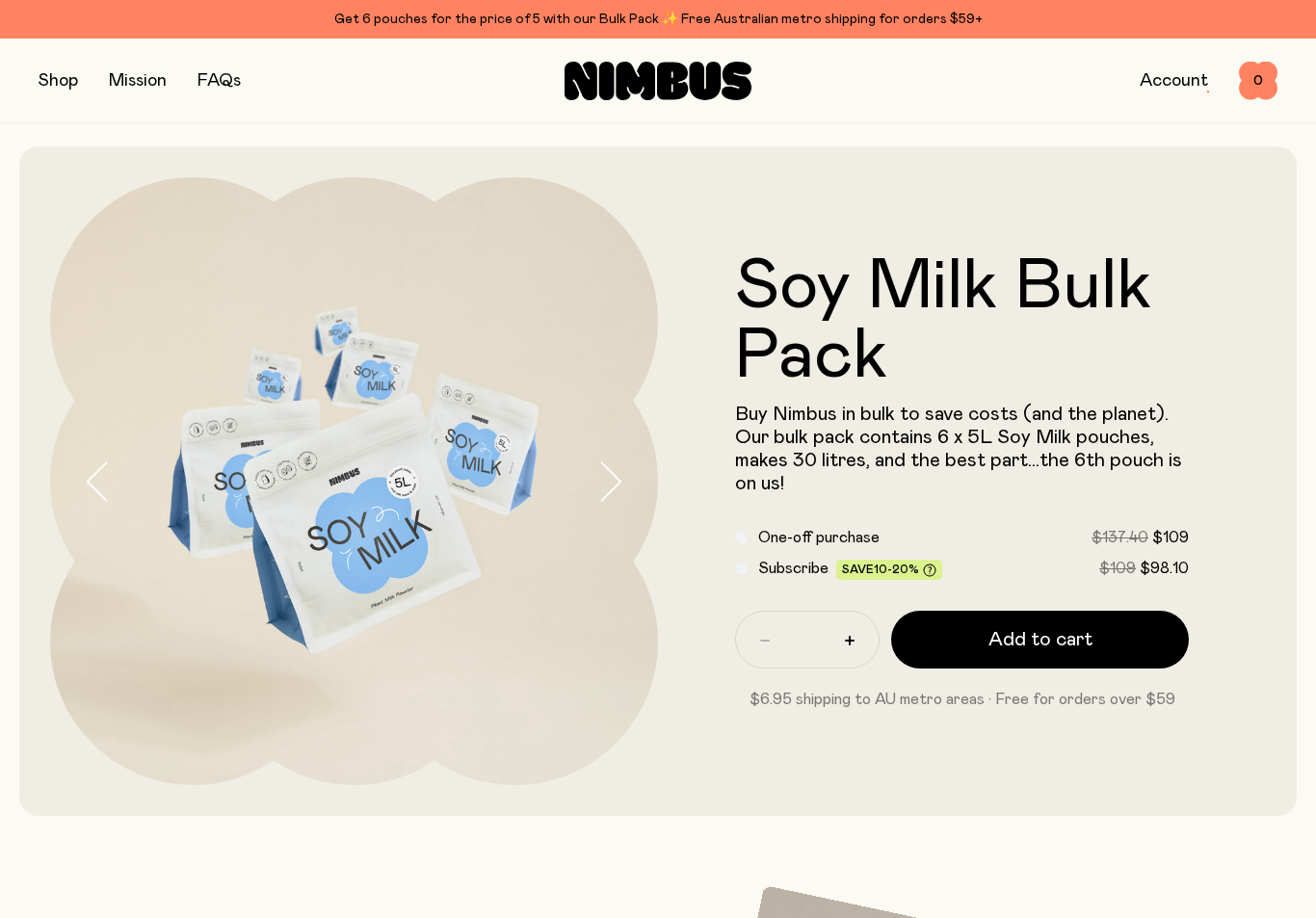 click on "Subscribe Save  10-20% $109 $98.10" 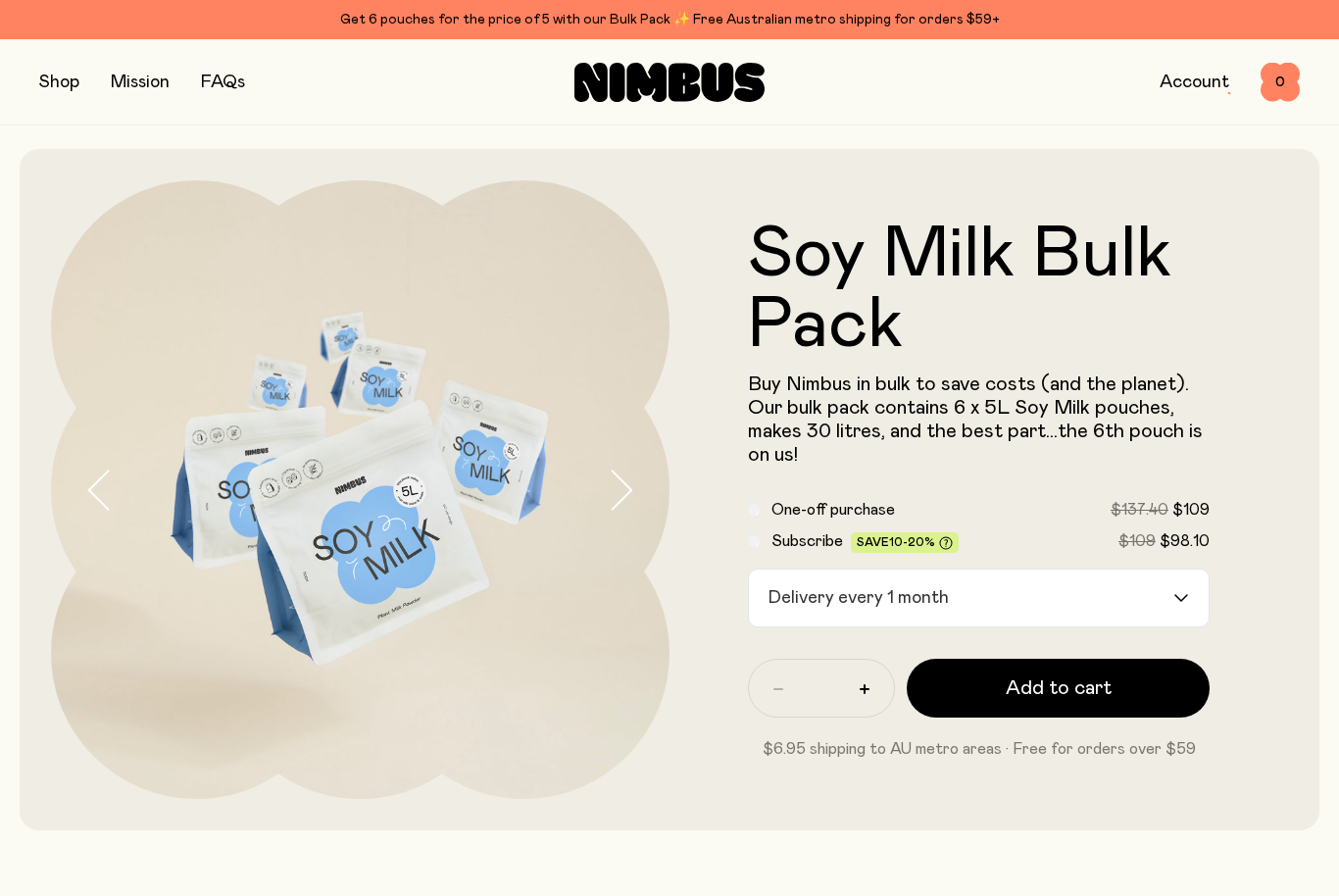 click on "Account" at bounding box center [1194, 82] 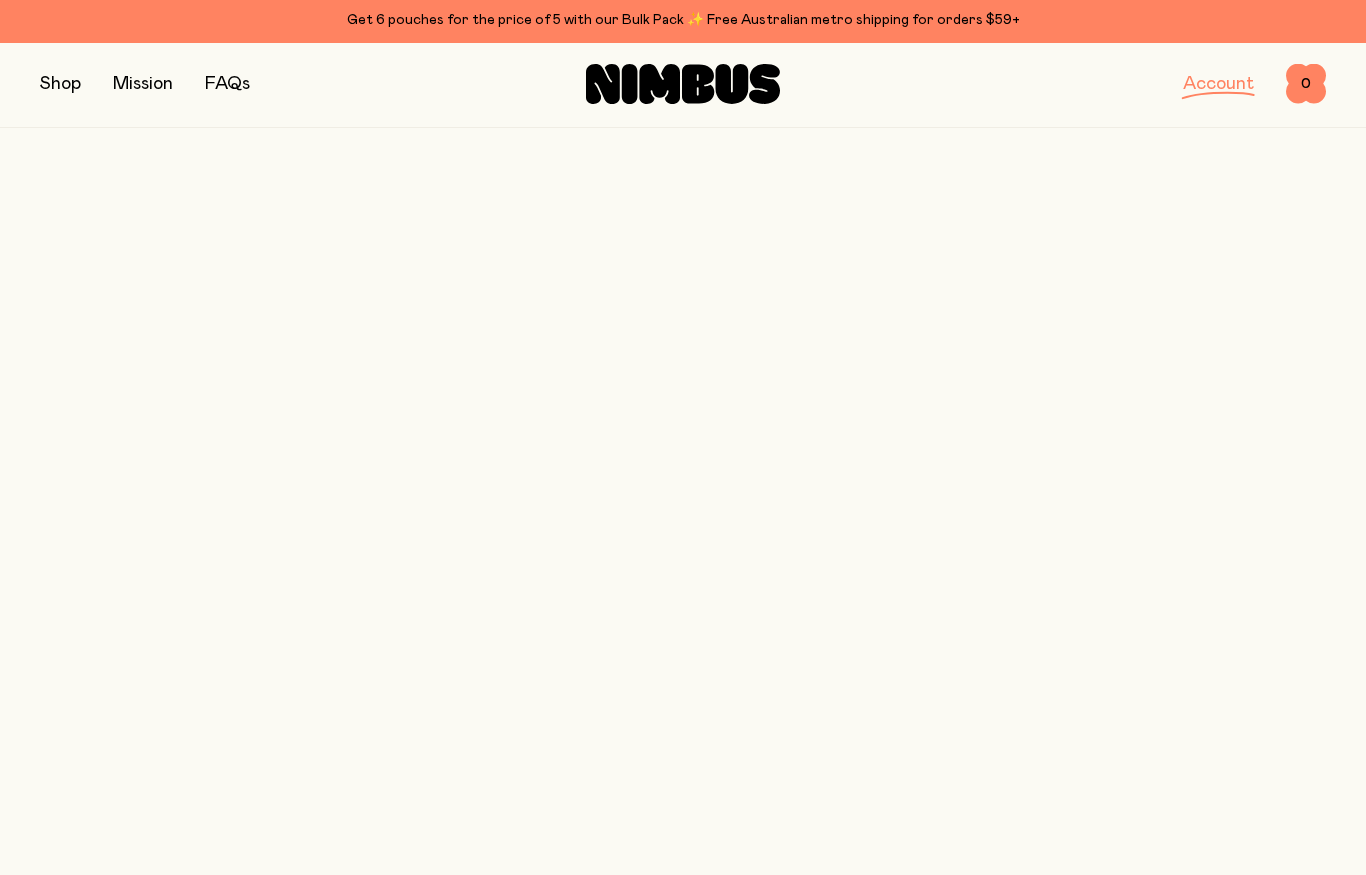 scroll, scrollTop: 0, scrollLeft: 0, axis: both 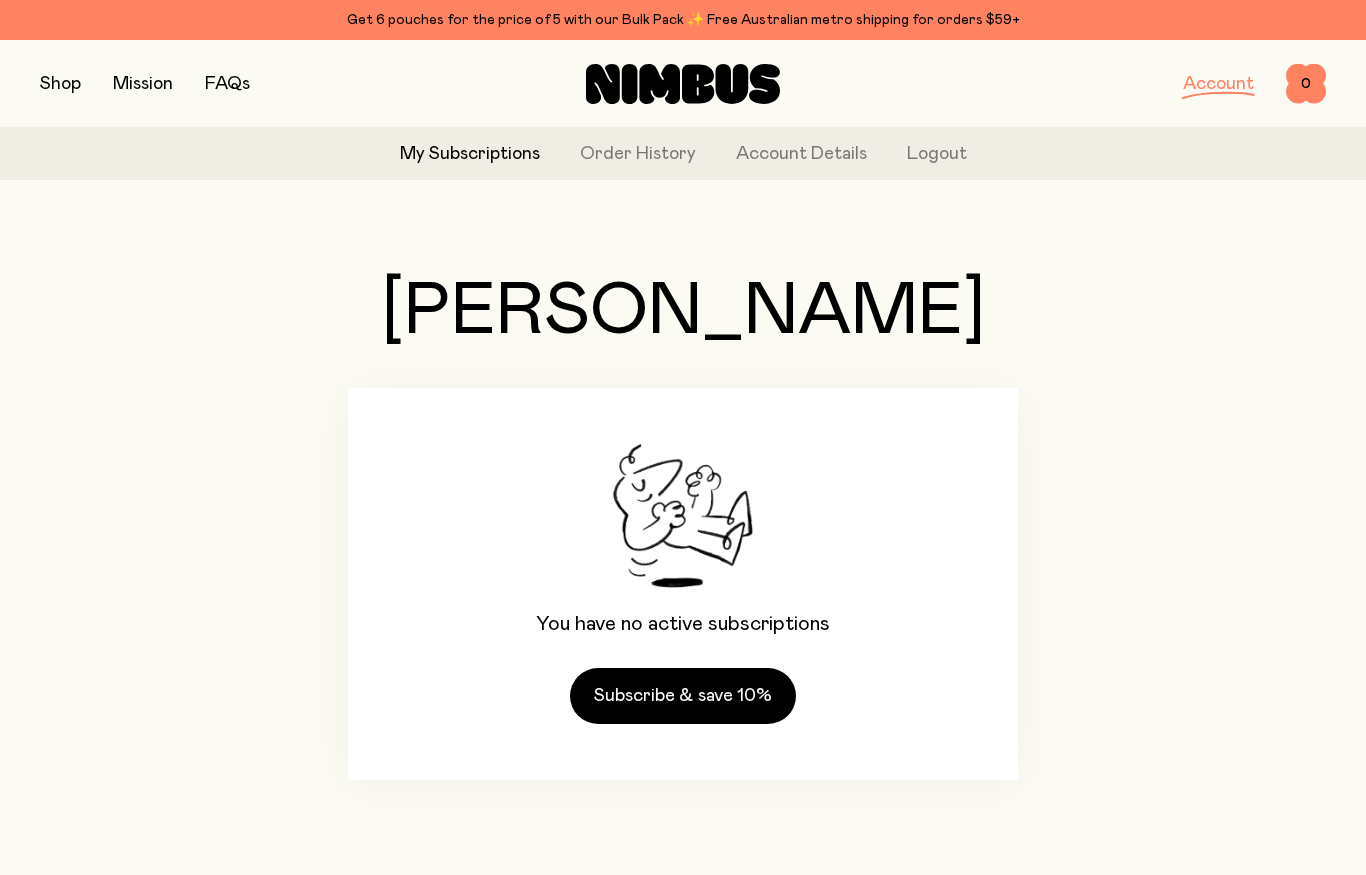 click on "Order History" 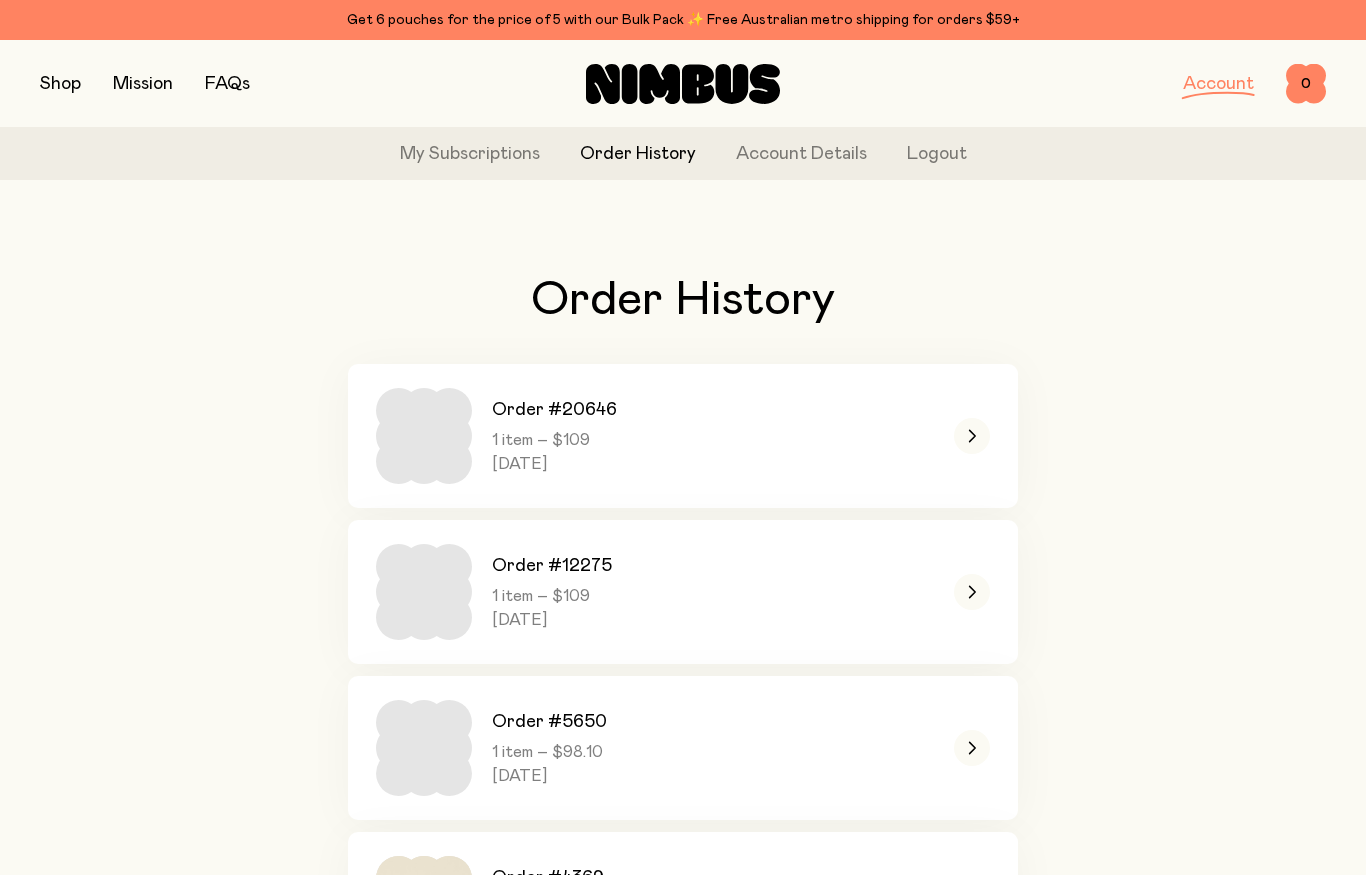 click at bounding box center [60, 84] 